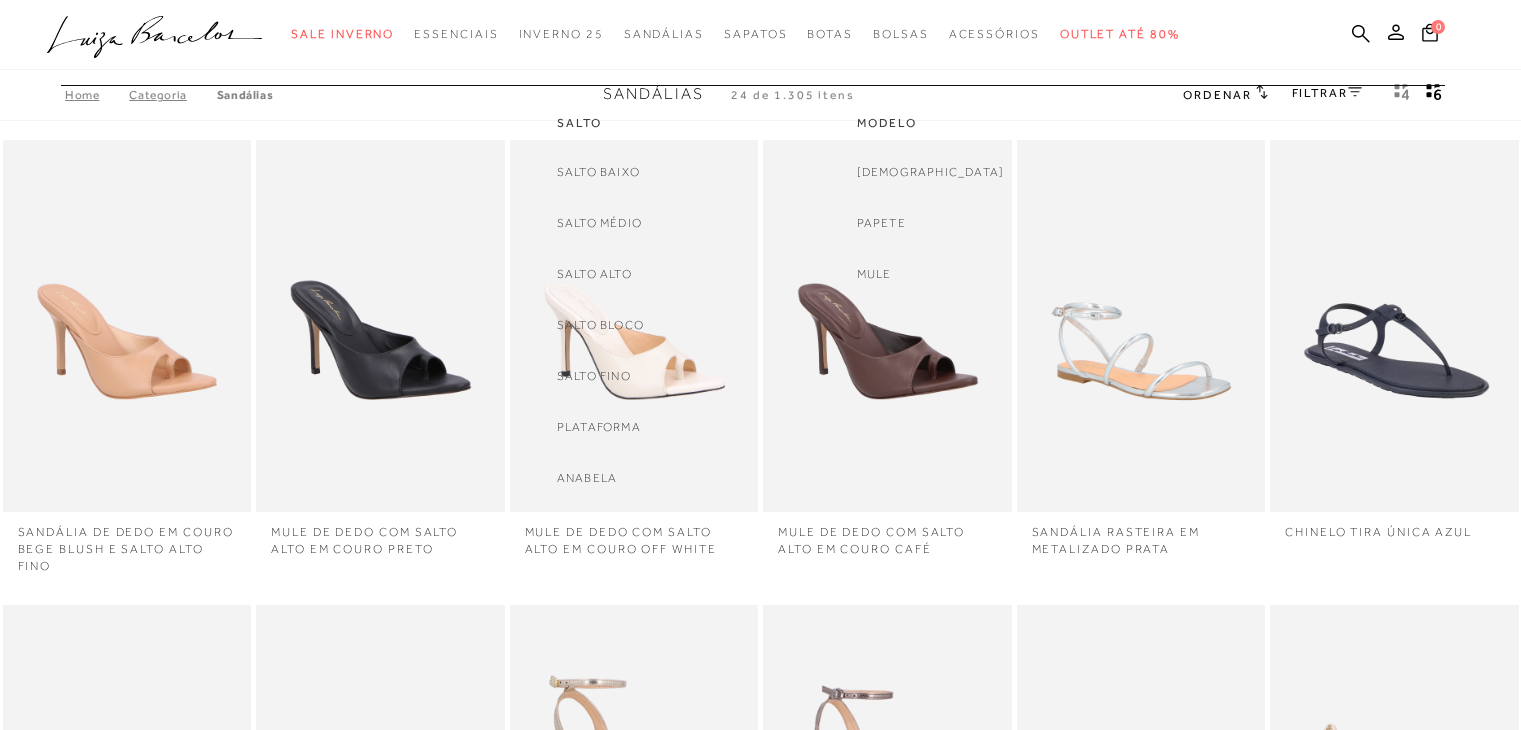 scroll, scrollTop: 0, scrollLeft: 0, axis: both 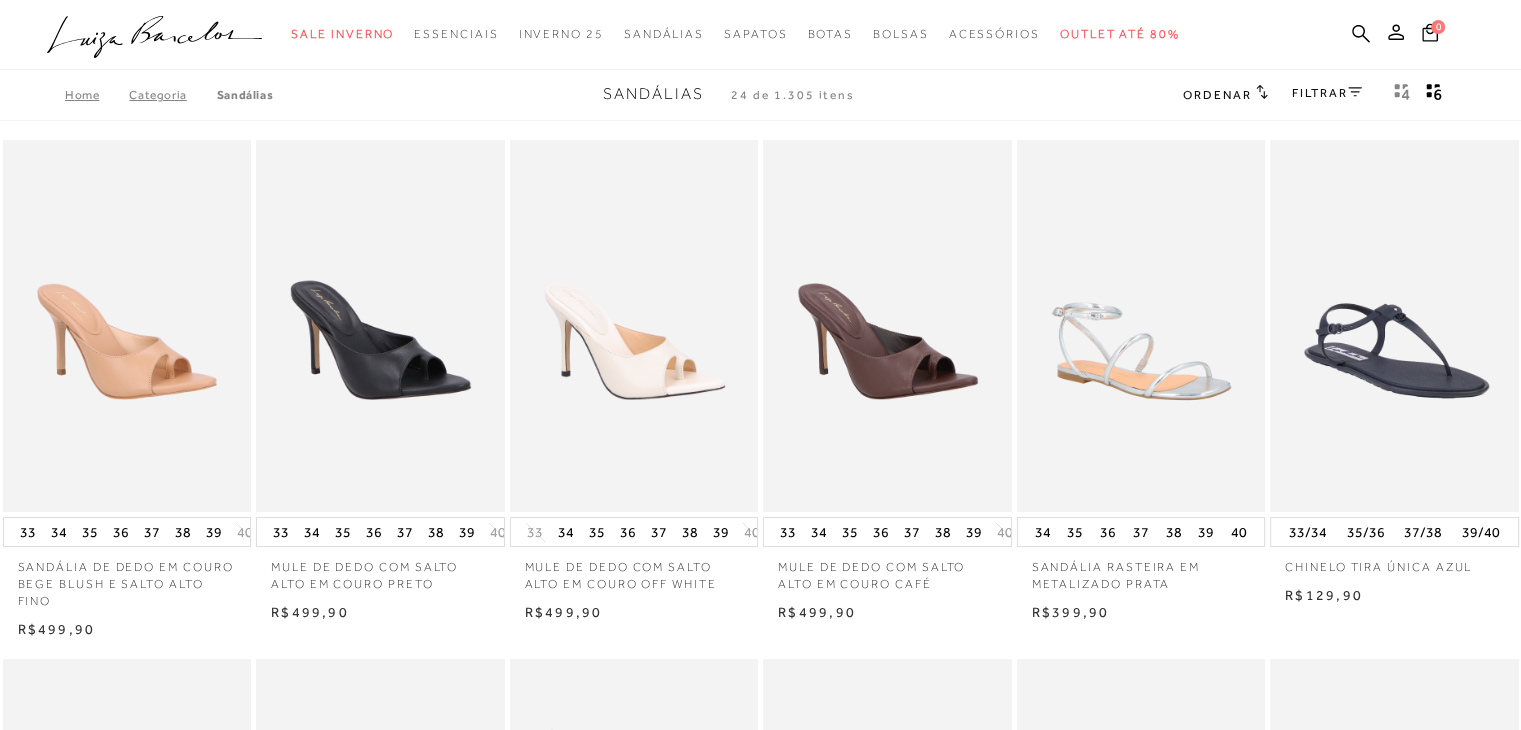 click on "FILTRAR" at bounding box center (1327, 93) 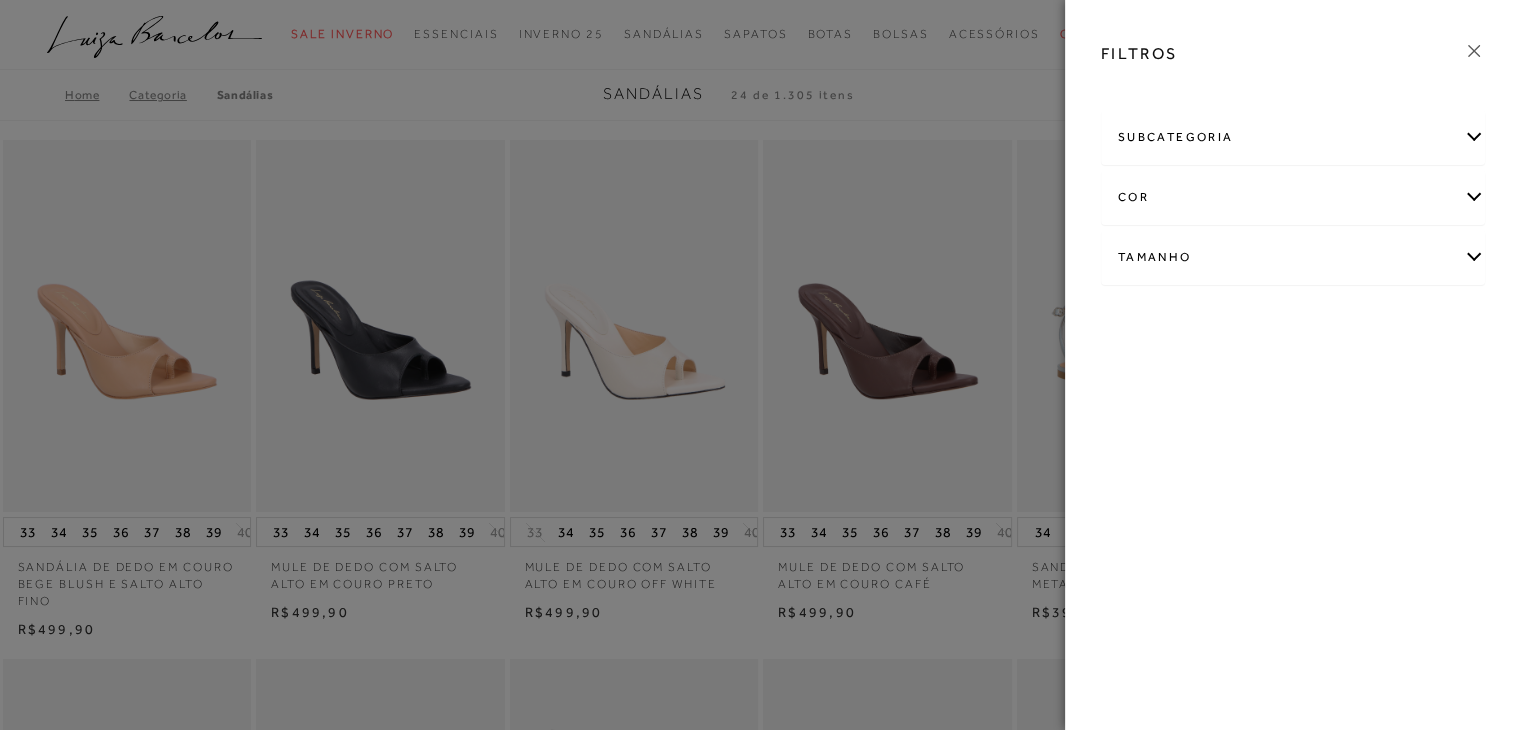 click on "subcategoria" at bounding box center (1293, 137) 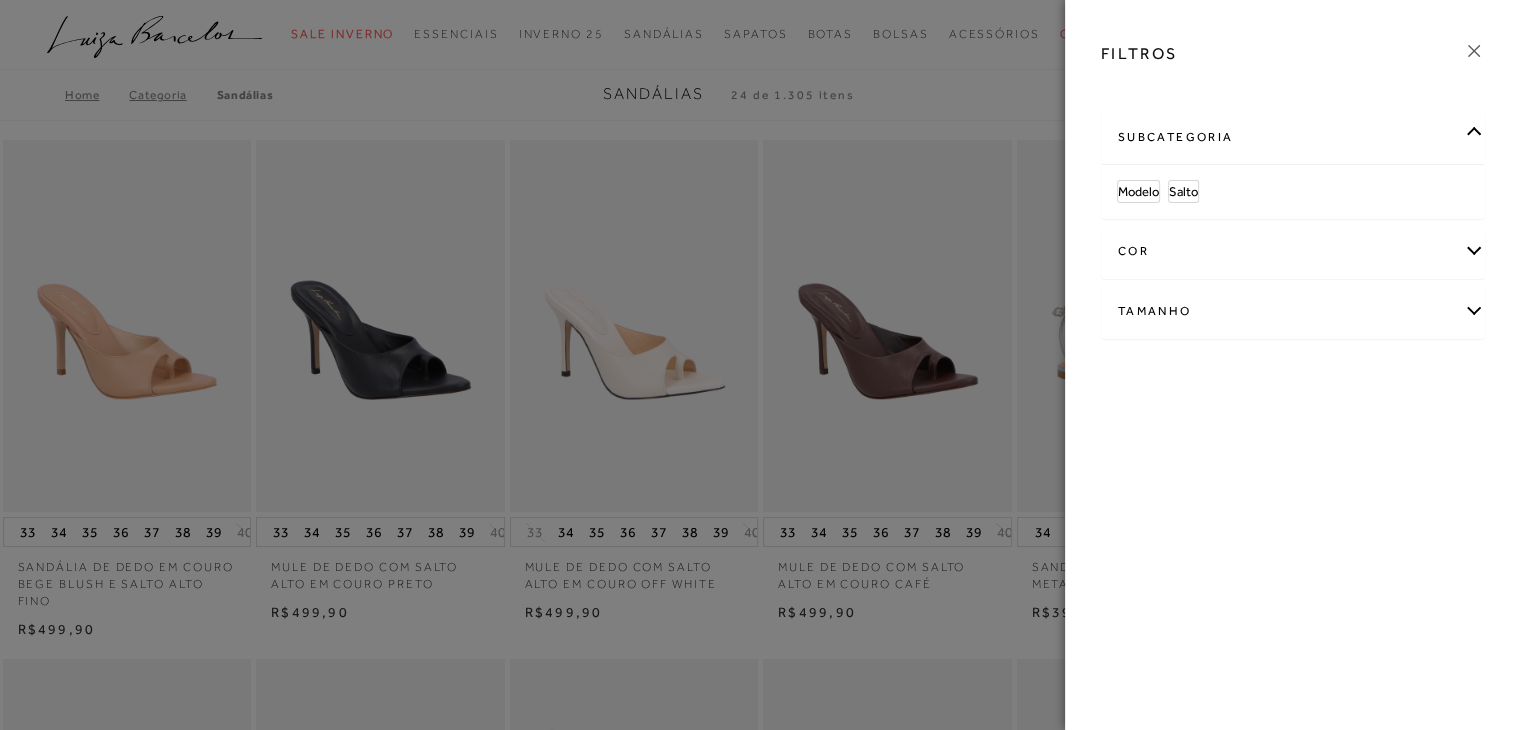 click on "subcategoria" at bounding box center [1293, 137] 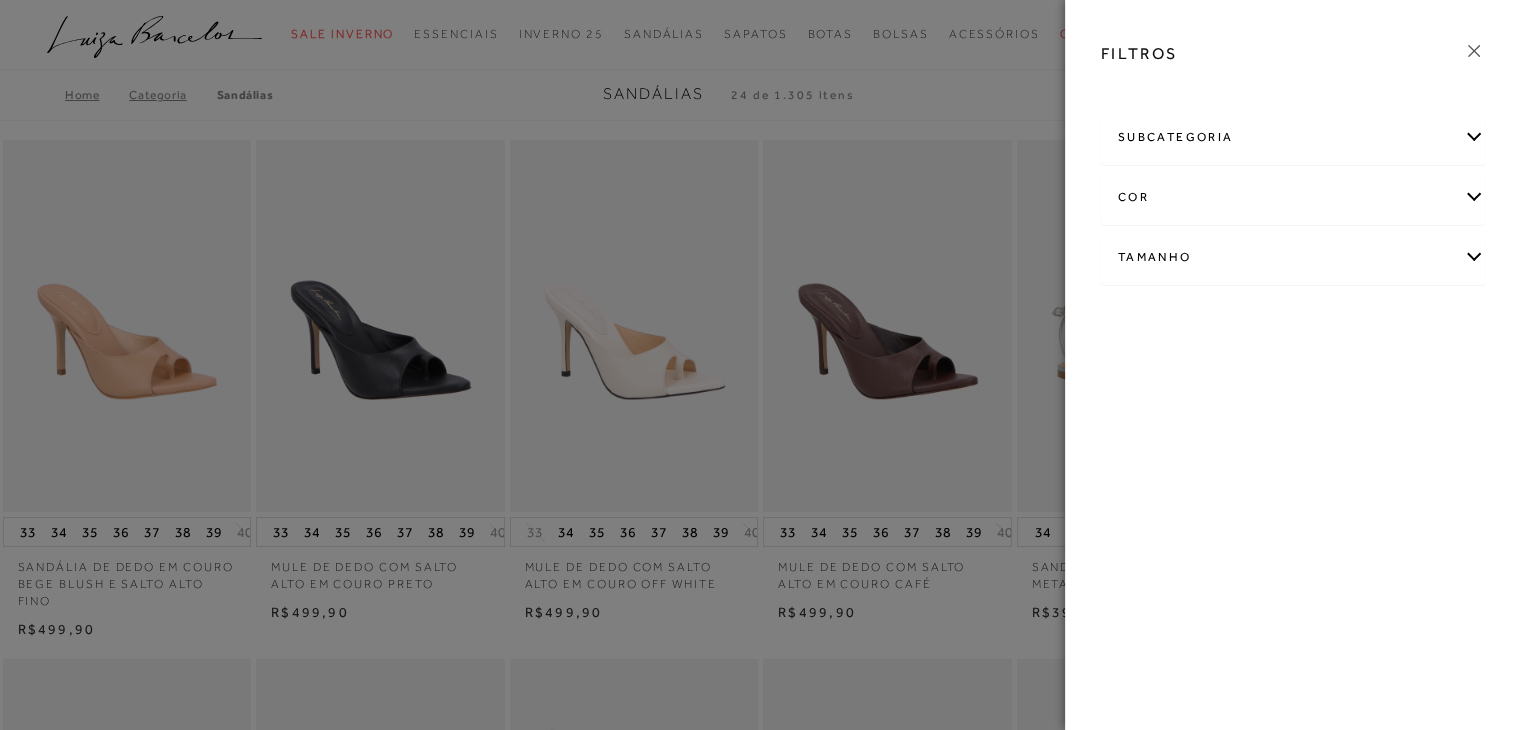 click on "Tamanho" at bounding box center (1293, 257) 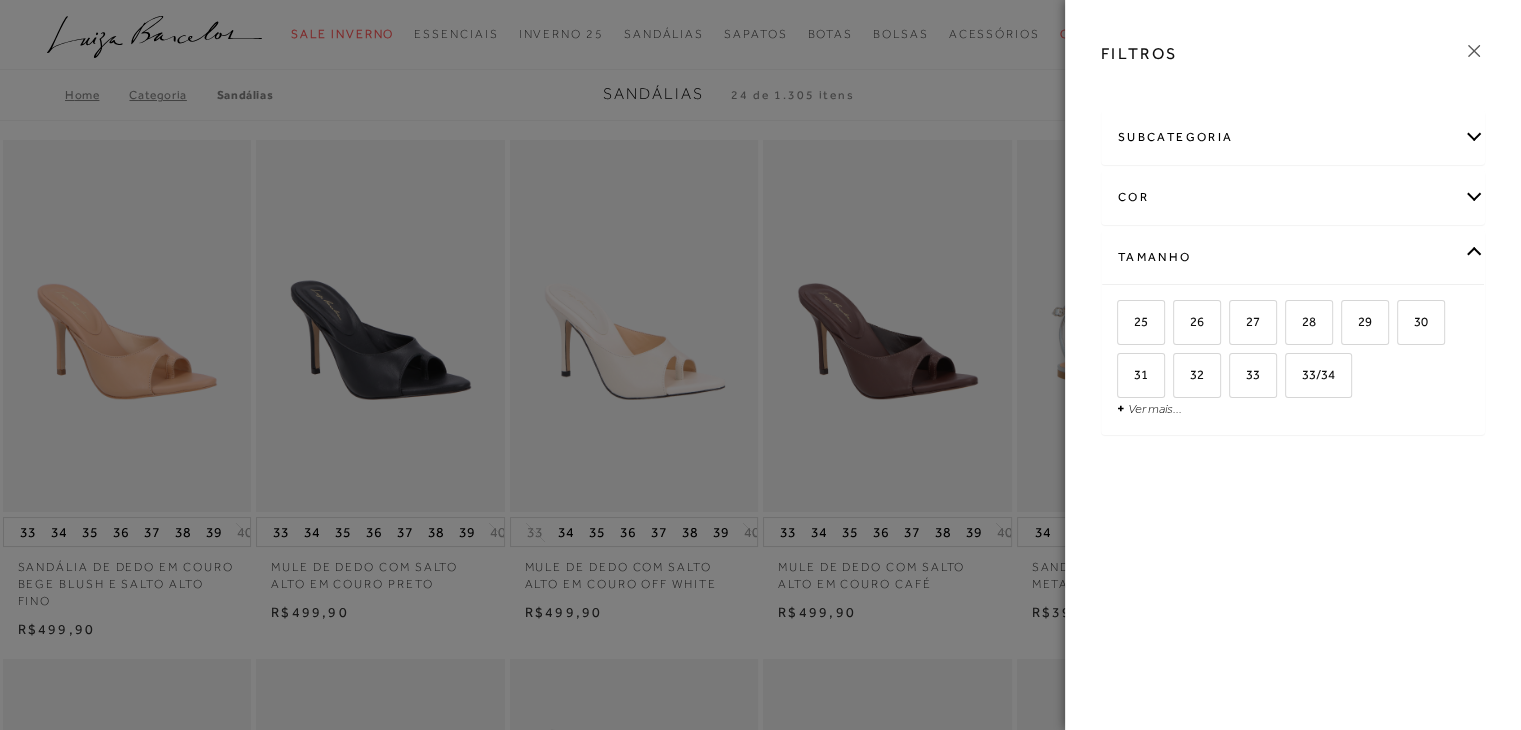 click on "Tamanho" at bounding box center [1293, 257] 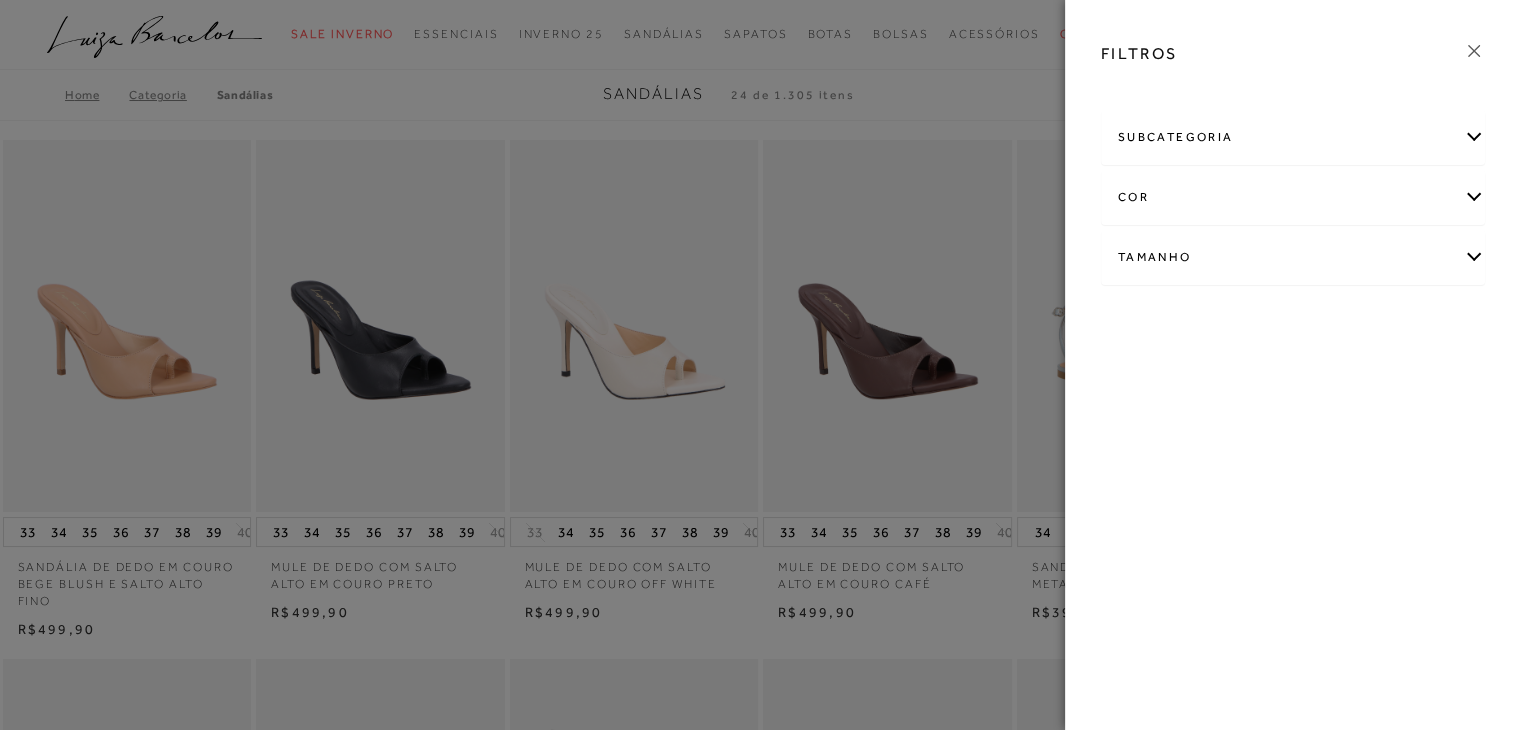 click on "cor" at bounding box center (1293, 197) 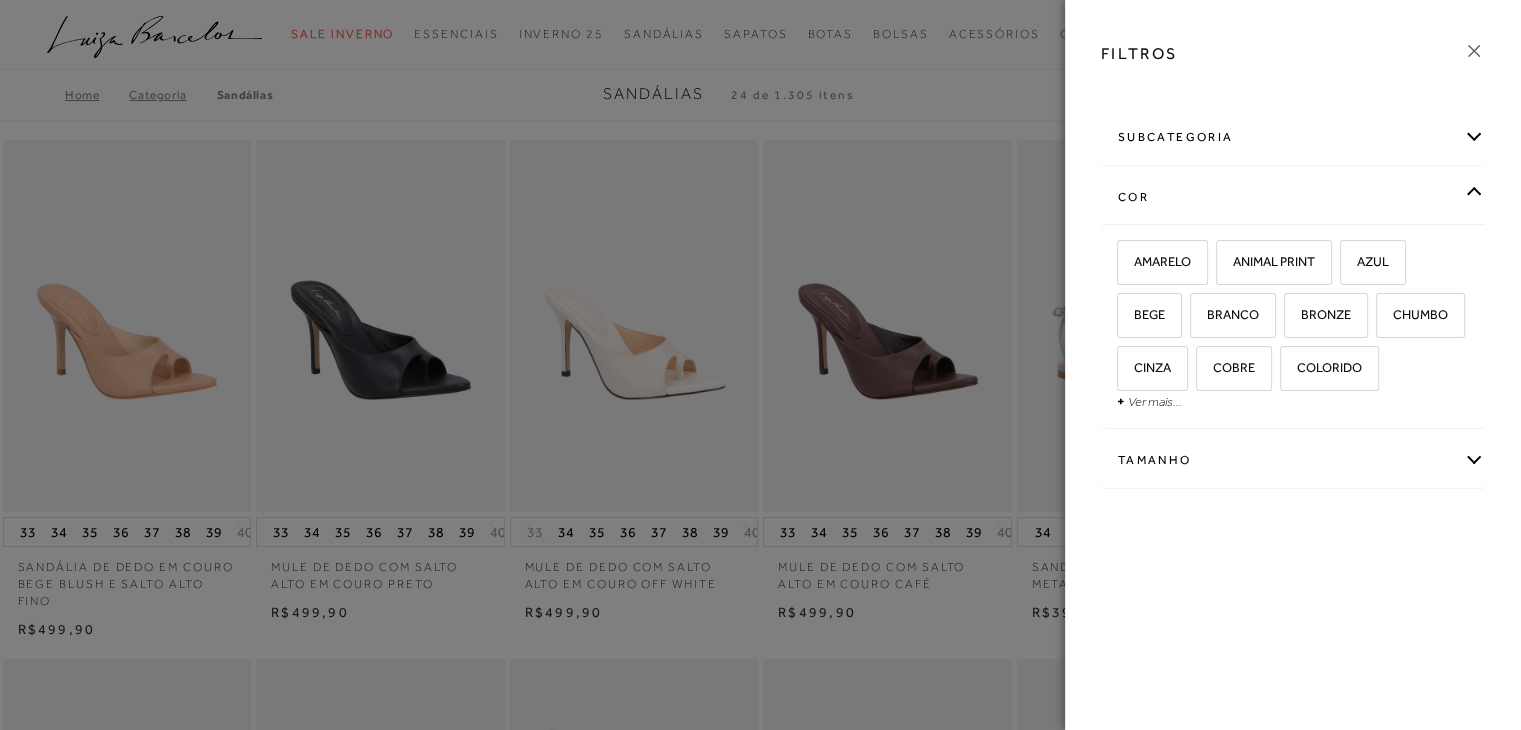 click on "cor" at bounding box center (1293, 197) 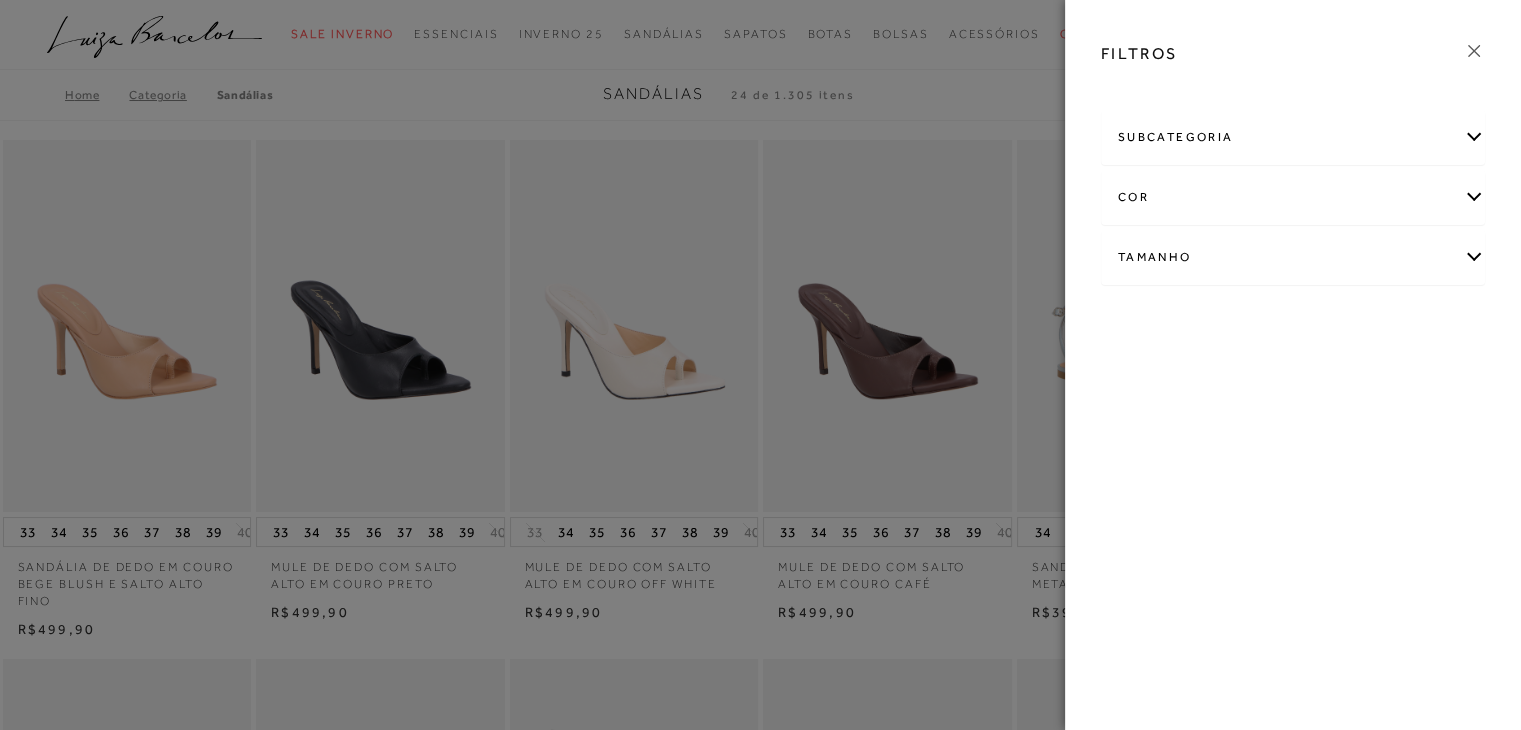 click on "subcategoria" at bounding box center [1293, 137] 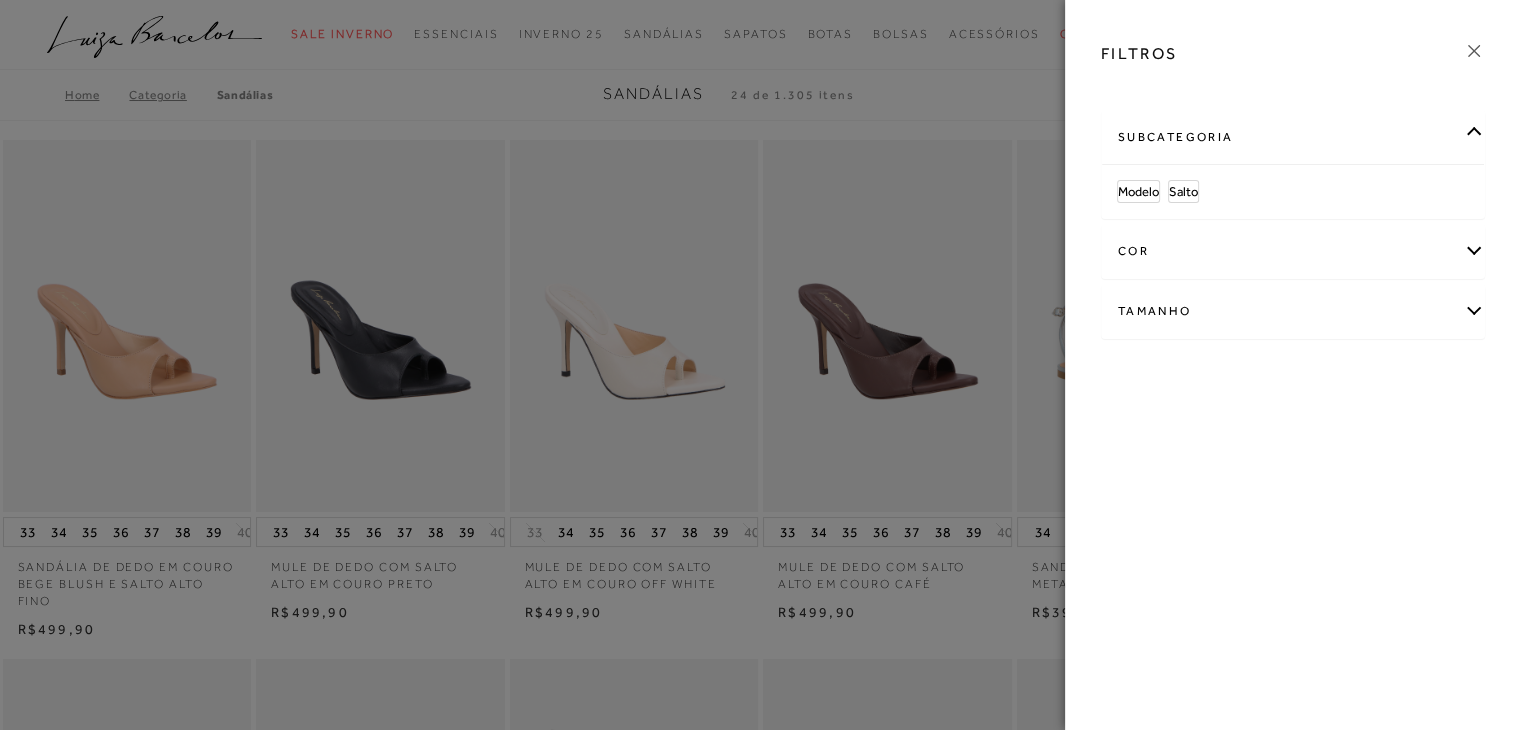 click on "subcategoria" at bounding box center (1293, 137) 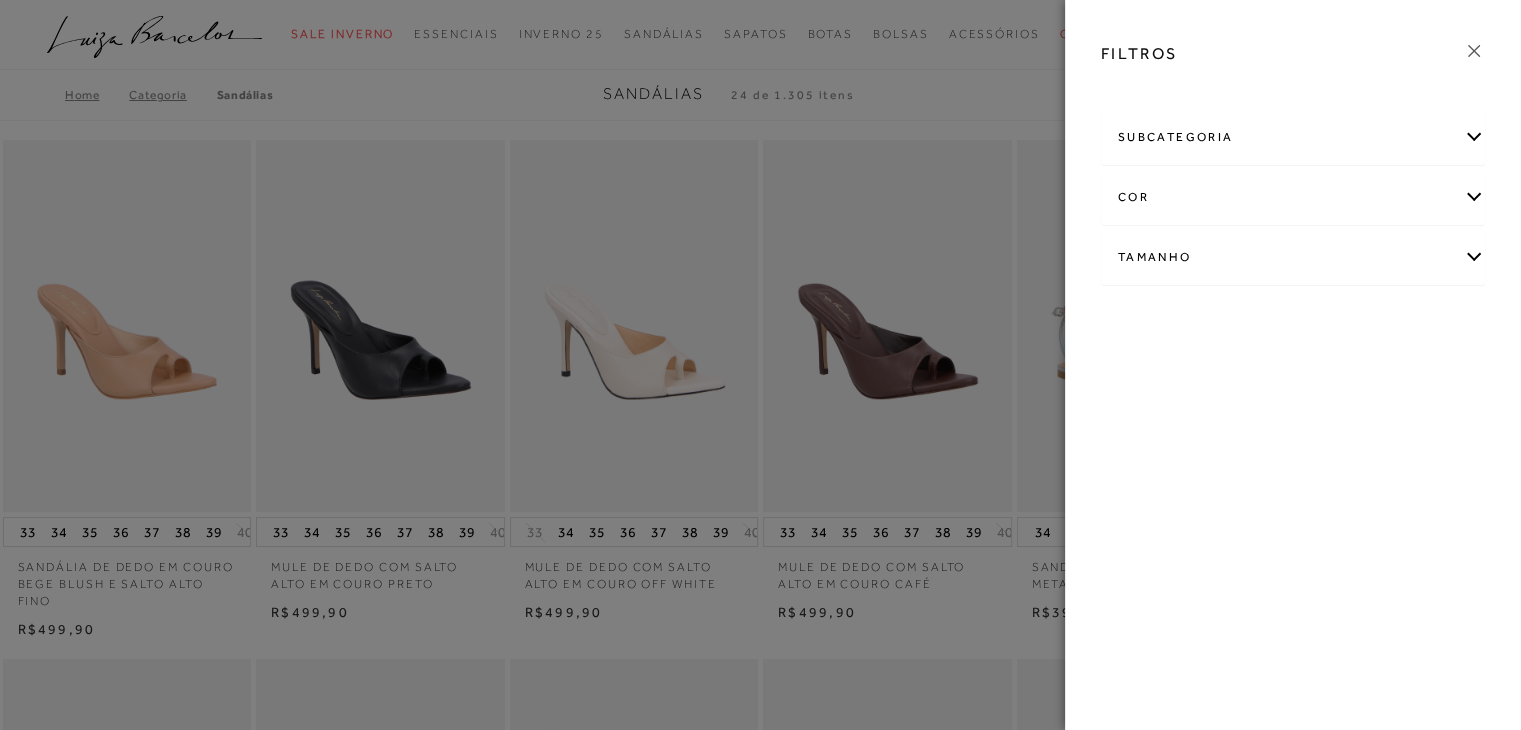click at bounding box center (760, 365) 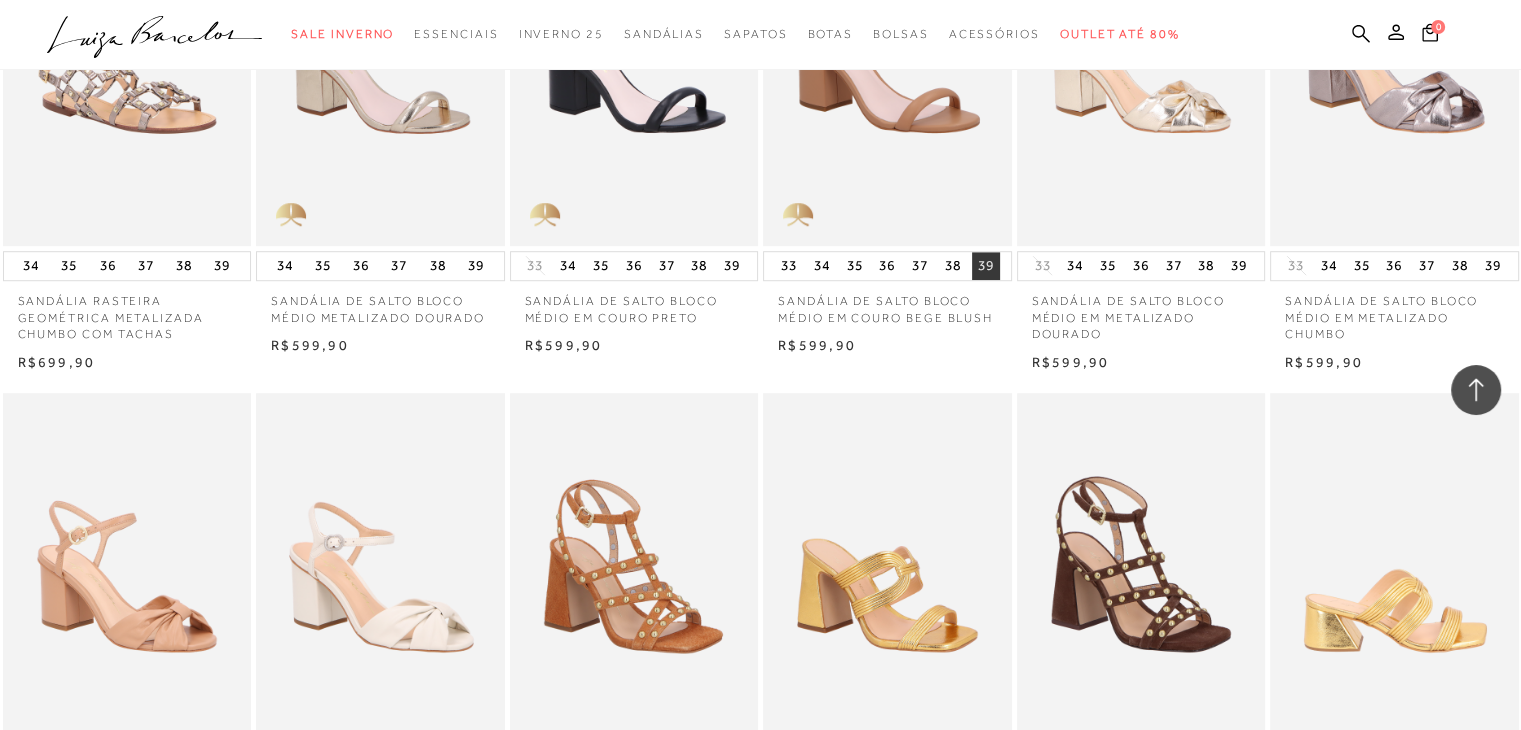 scroll, scrollTop: 1900, scrollLeft: 0, axis: vertical 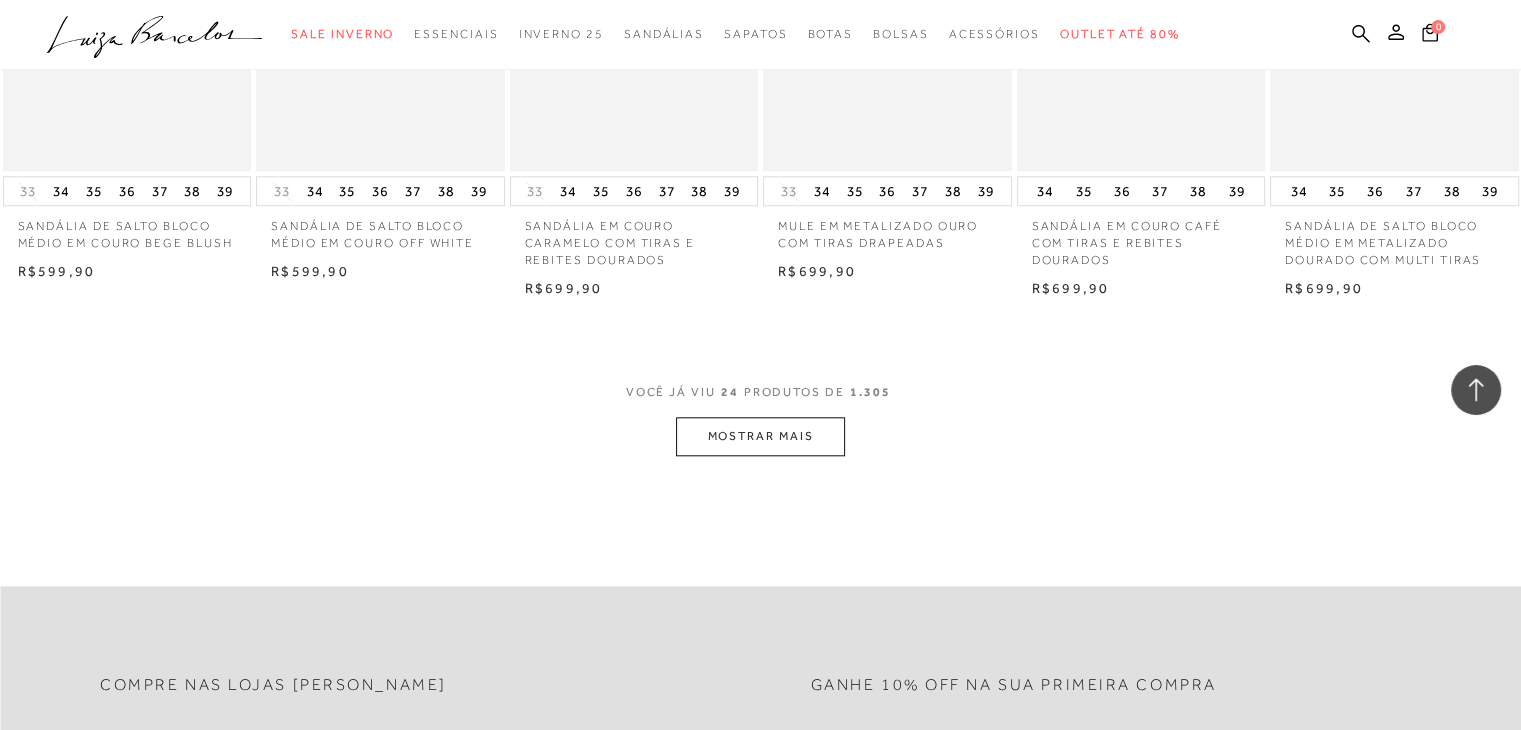 click on "MOSTRAR MAIS" at bounding box center [760, 436] 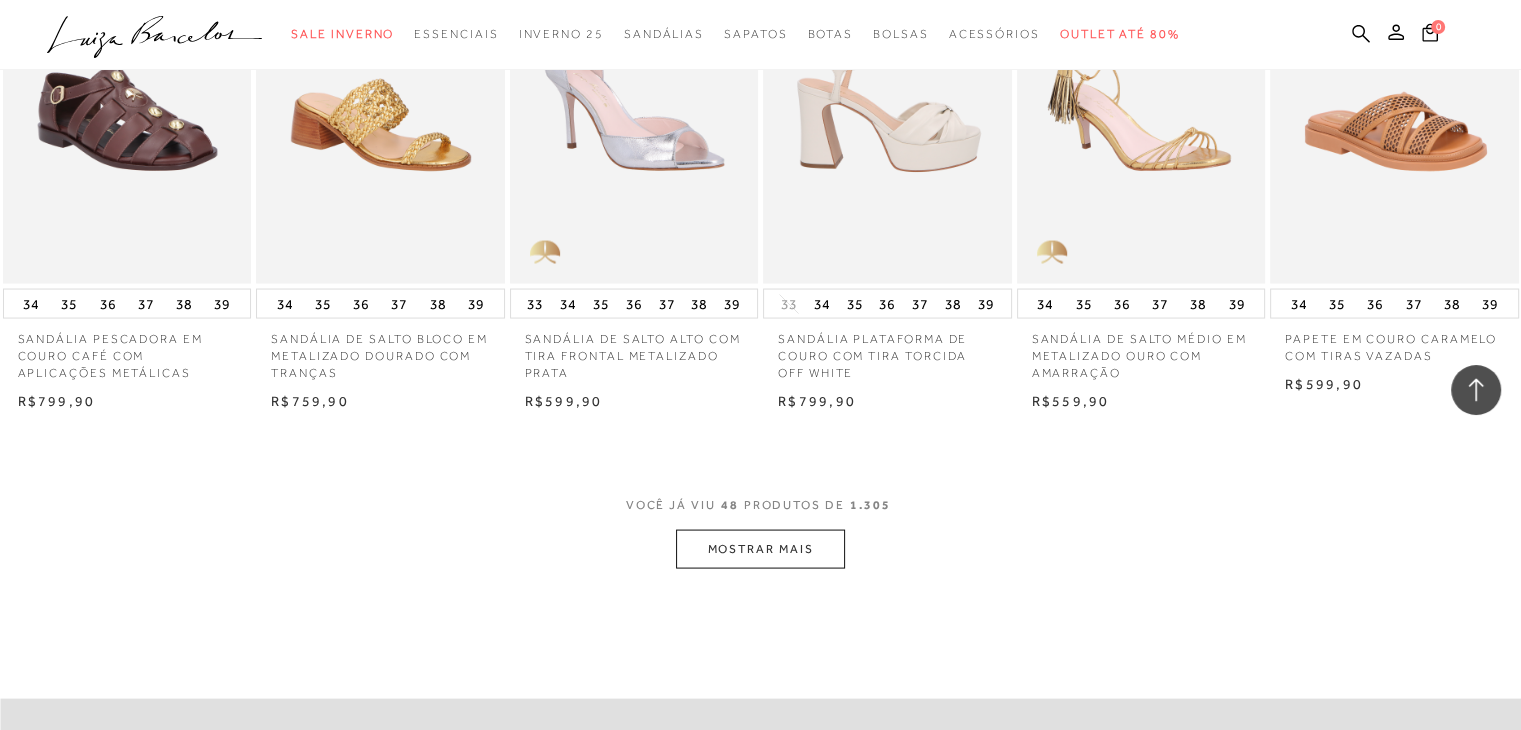 scroll, scrollTop: 4300, scrollLeft: 0, axis: vertical 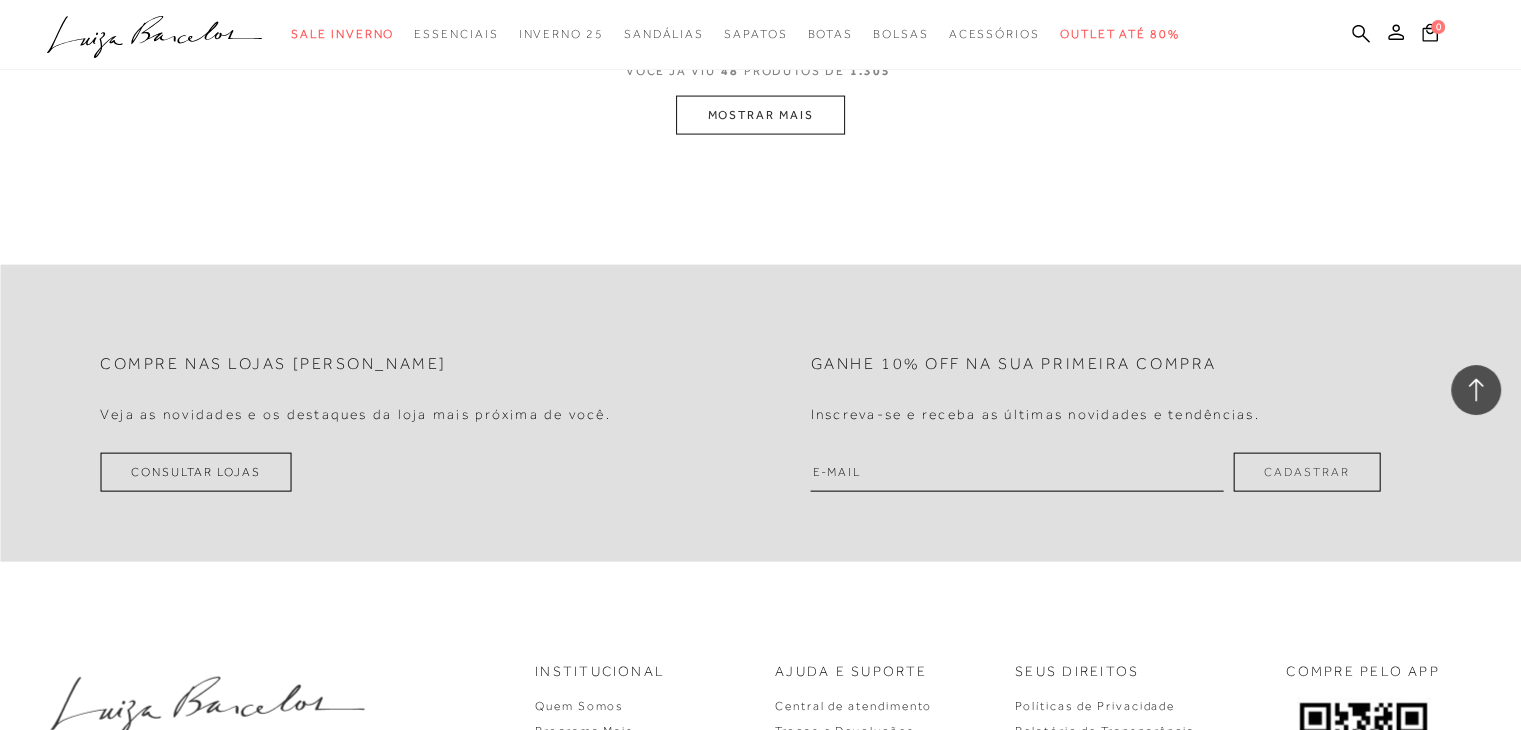 click on "MOSTRAR MAIS" at bounding box center (760, 115) 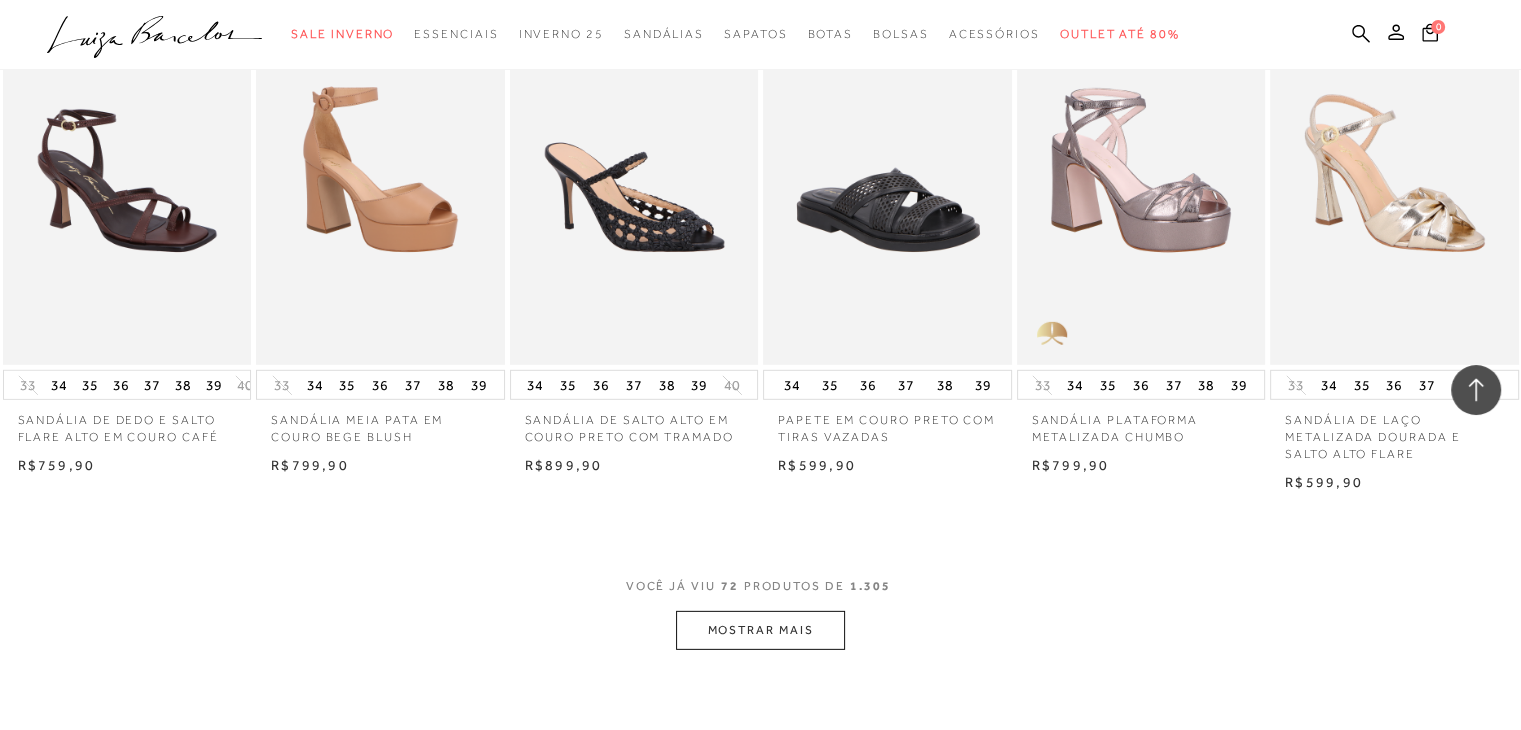 scroll, scrollTop: 5979, scrollLeft: 0, axis: vertical 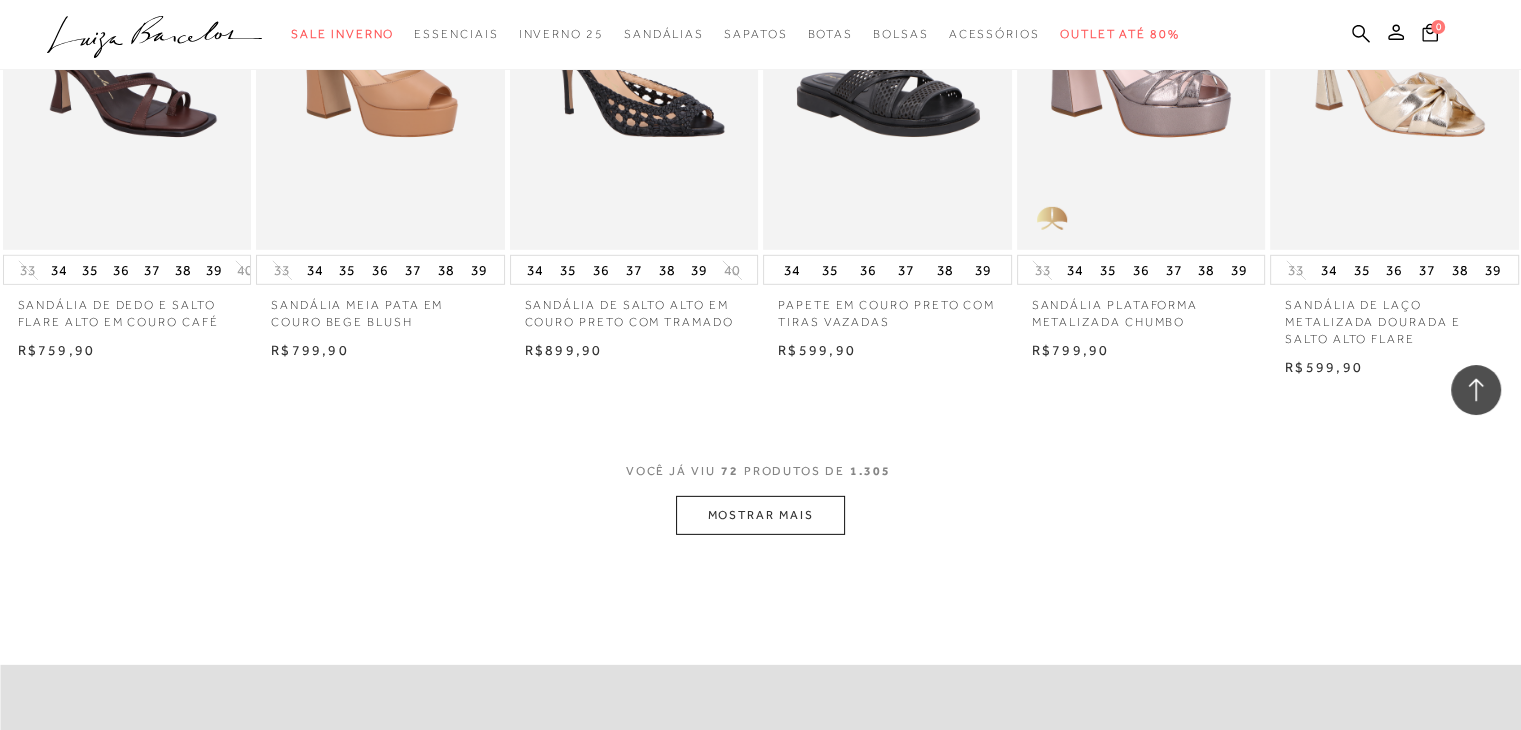 click on "MOSTRAR MAIS" at bounding box center [760, 515] 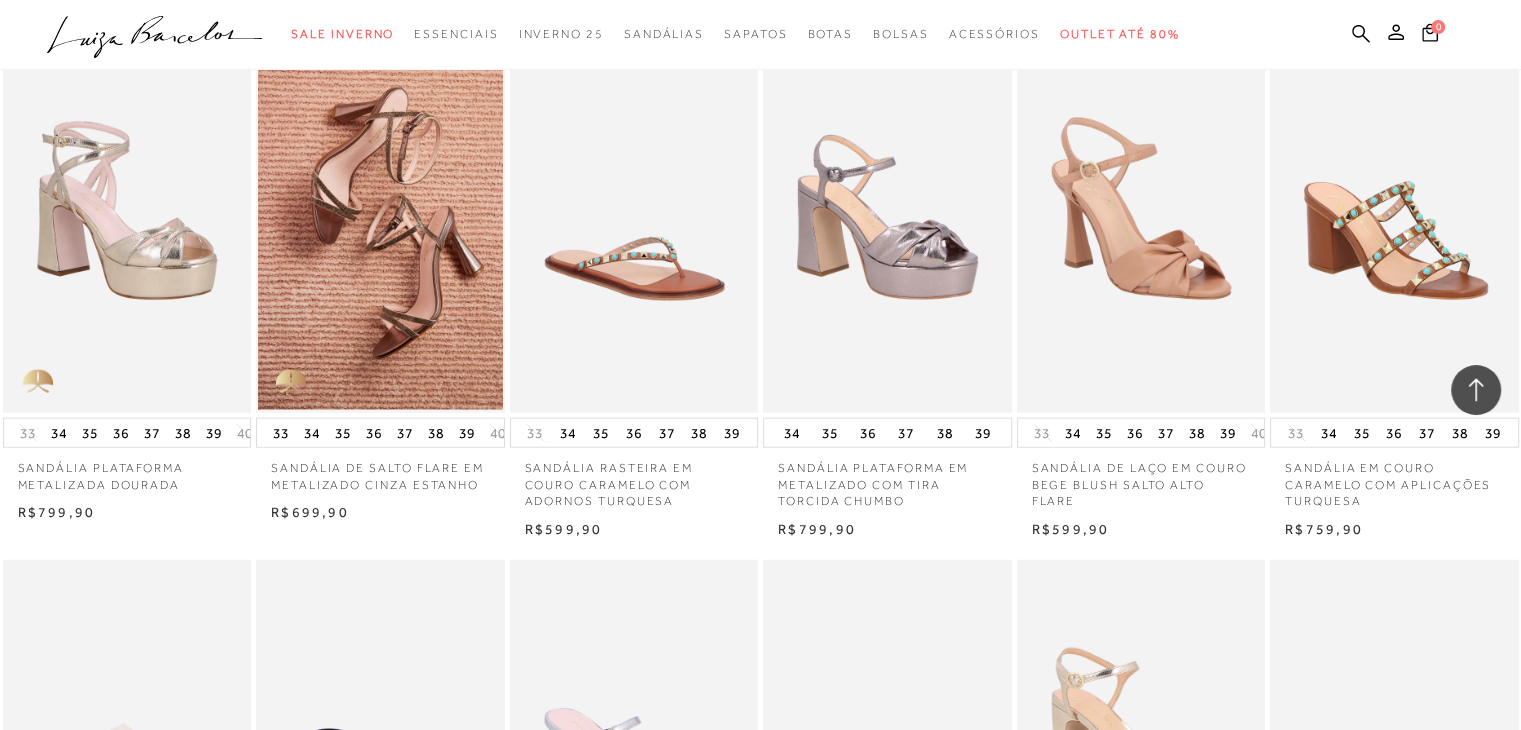 scroll, scrollTop: 0, scrollLeft: 0, axis: both 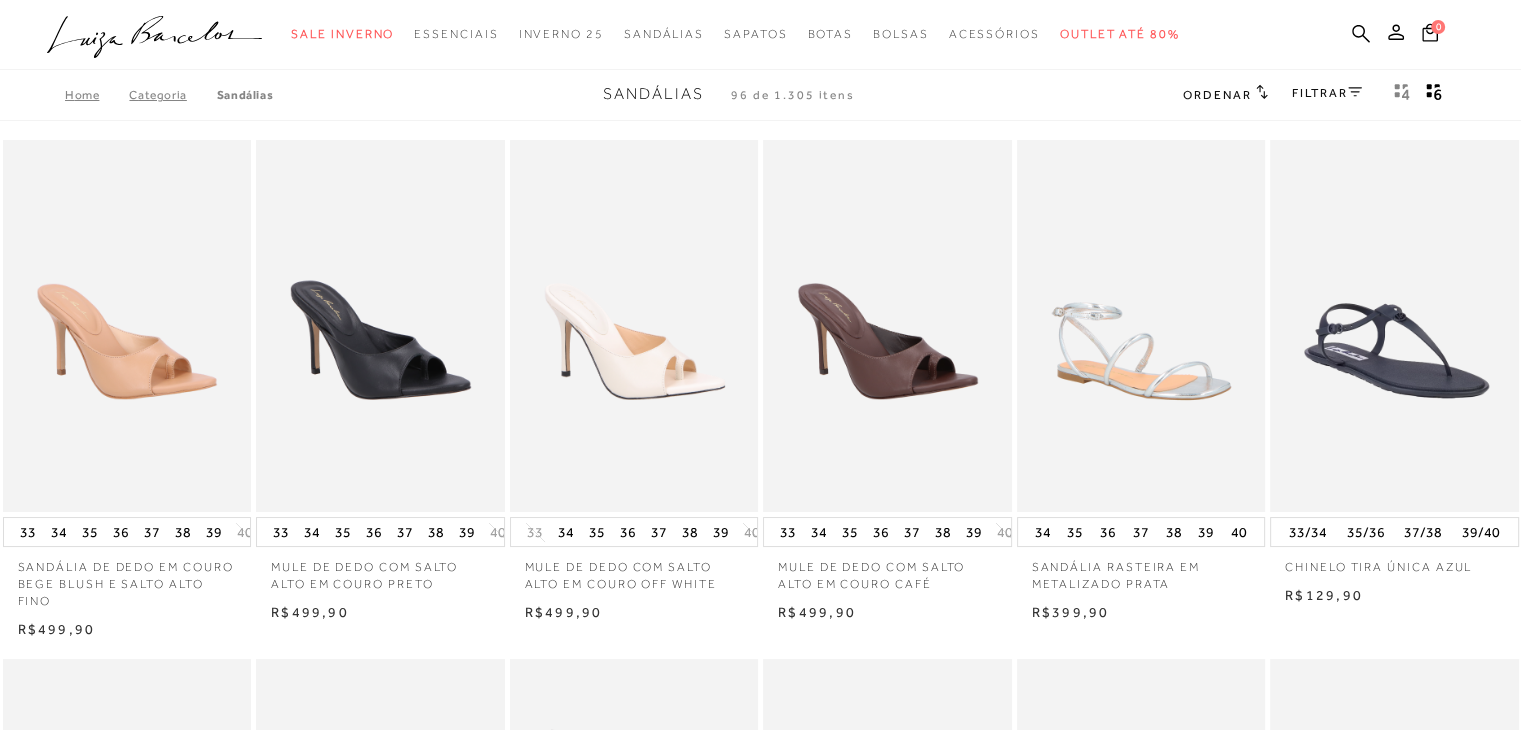 click on "FILTRAR" at bounding box center [1327, 93] 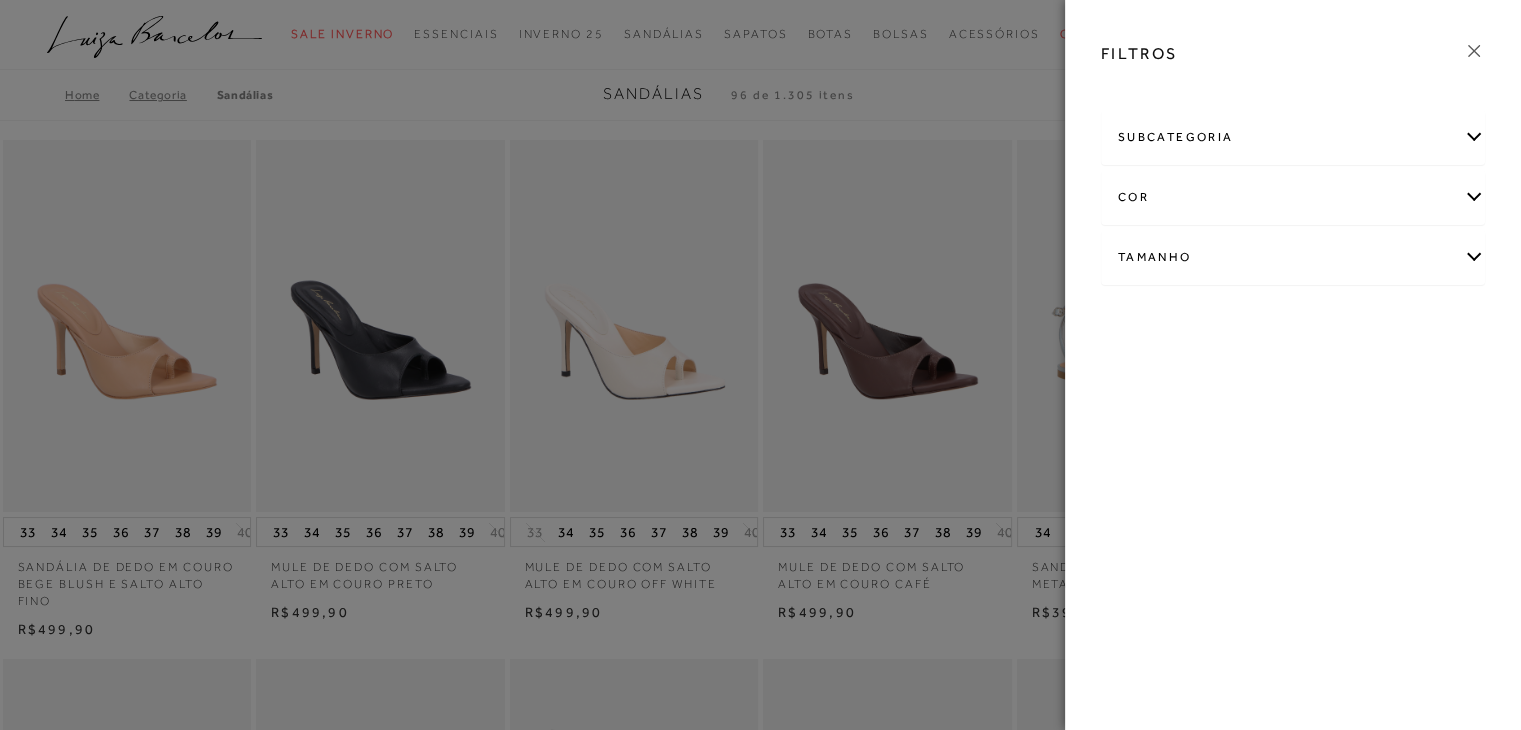 click at bounding box center (760, 365) 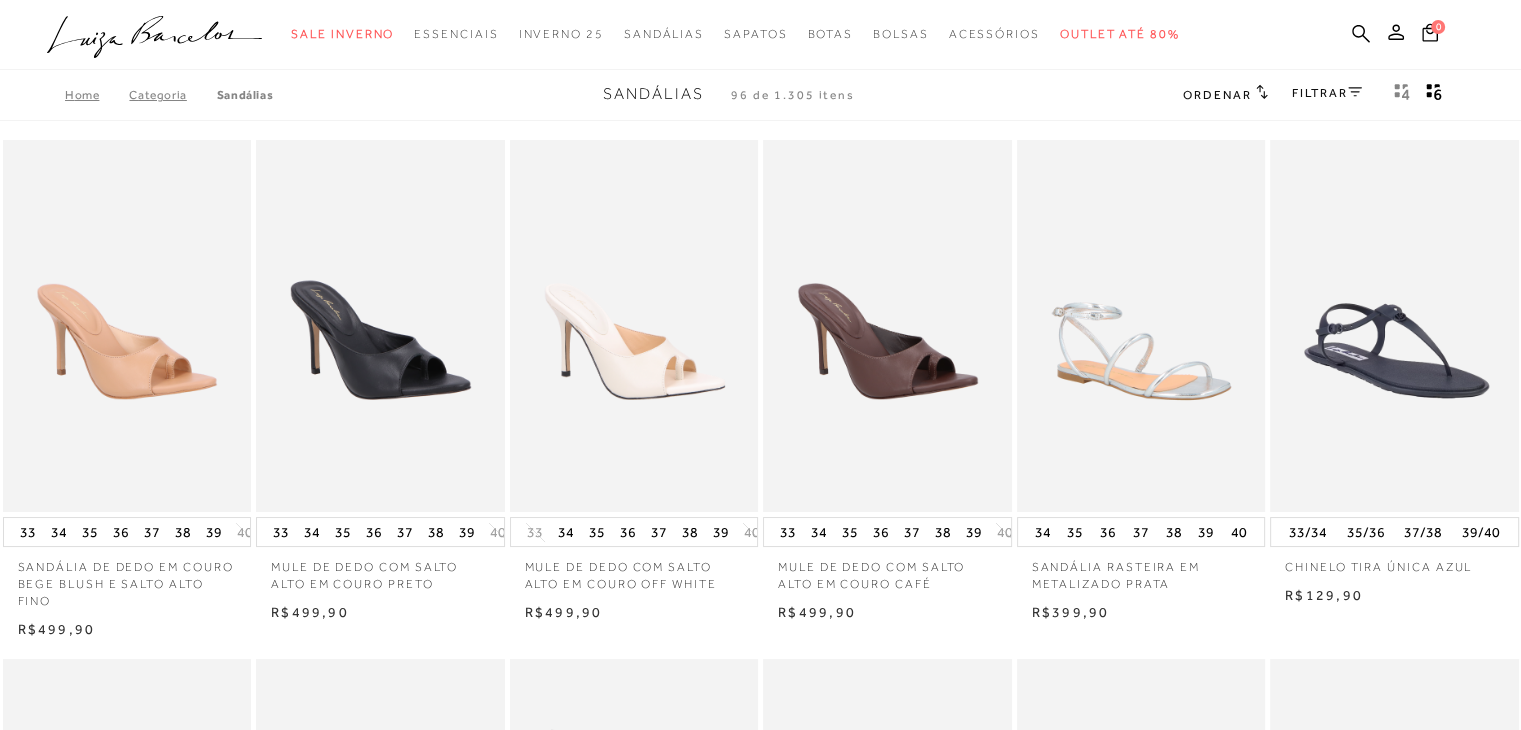 click at bounding box center (1434, 95) 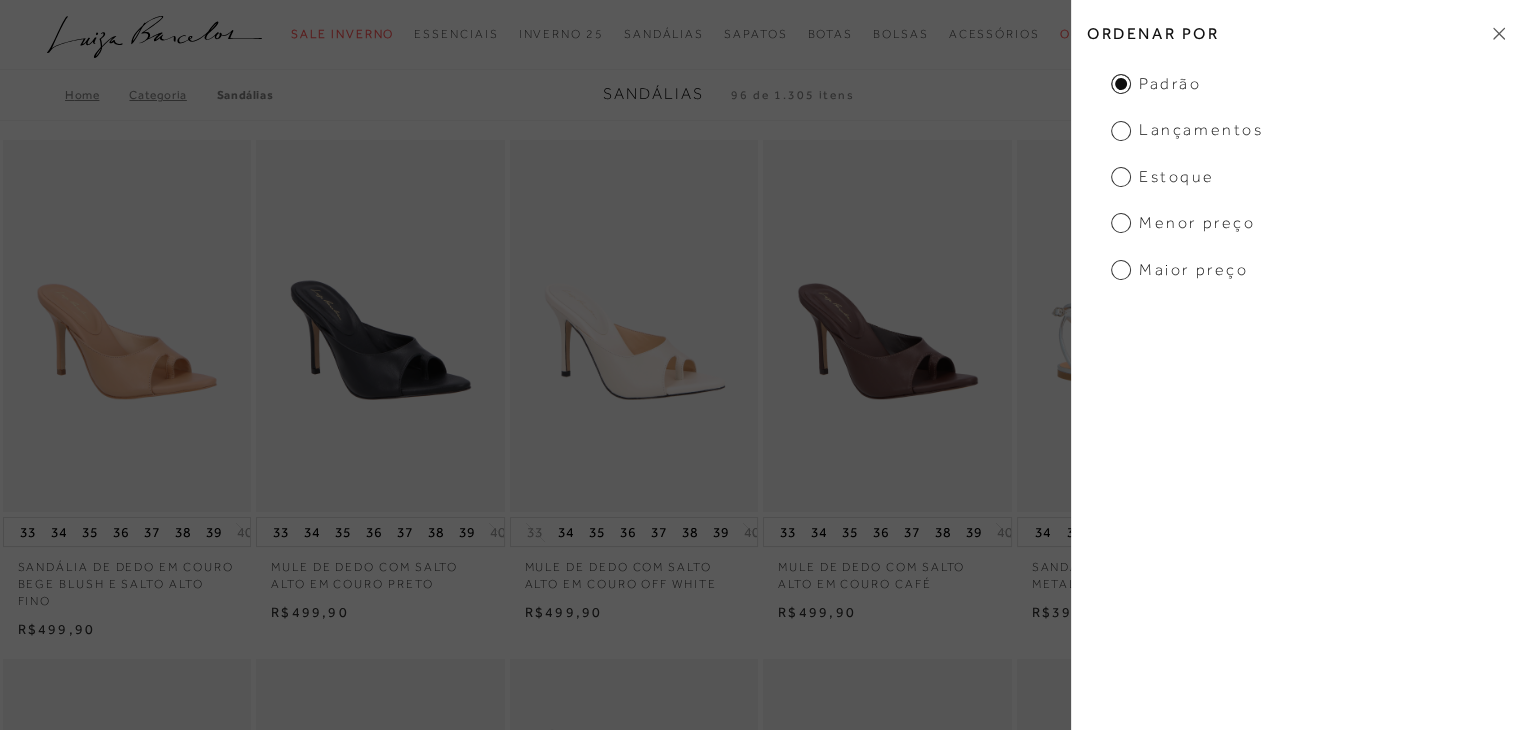 click on "Home
Categoria
[GEOGRAPHIC_DATA]
Sandálias
96 de 1.305 itens
Ordenar
Ordenar por
Padrão
Lançamentos" at bounding box center [760, 95] 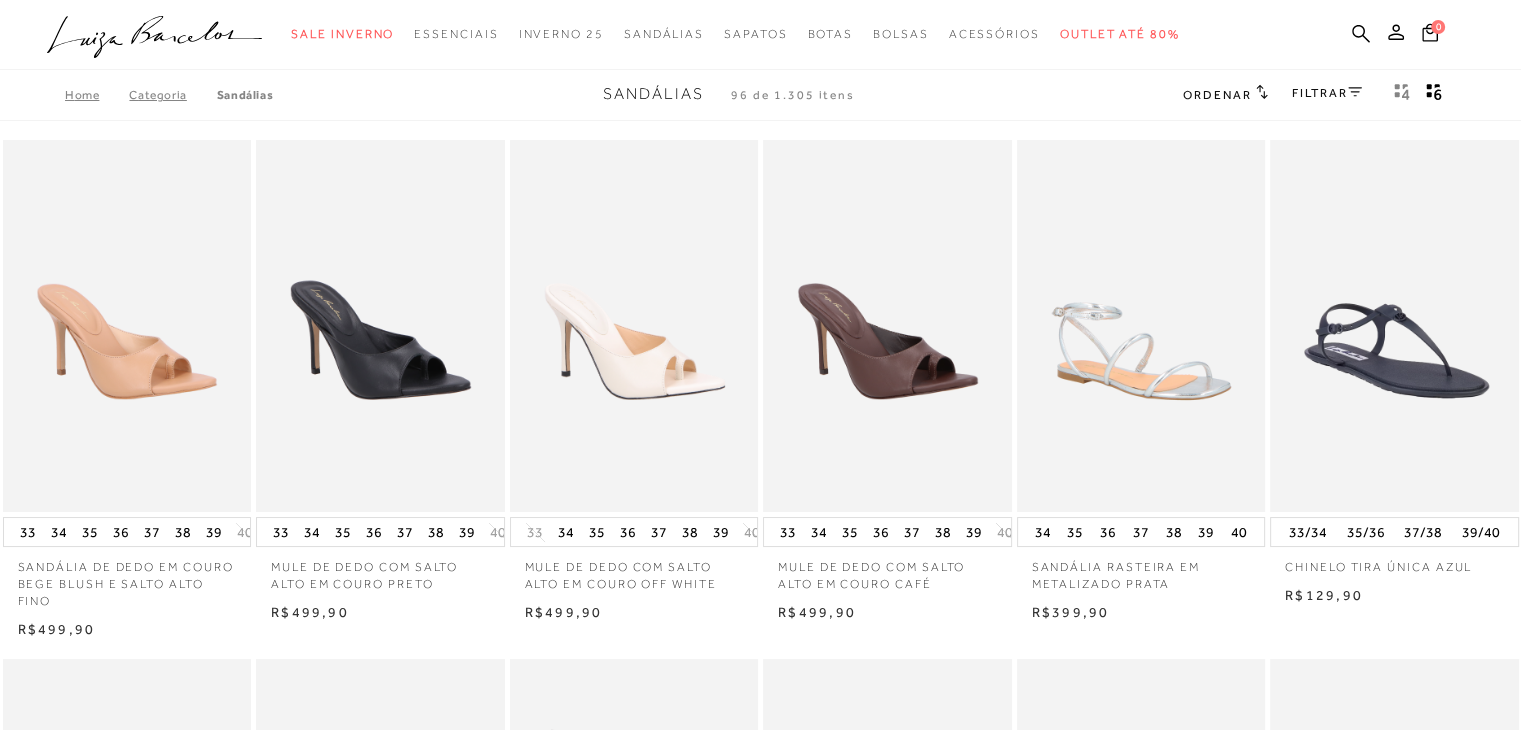 click on "FILTRAR" at bounding box center [1327, 93] 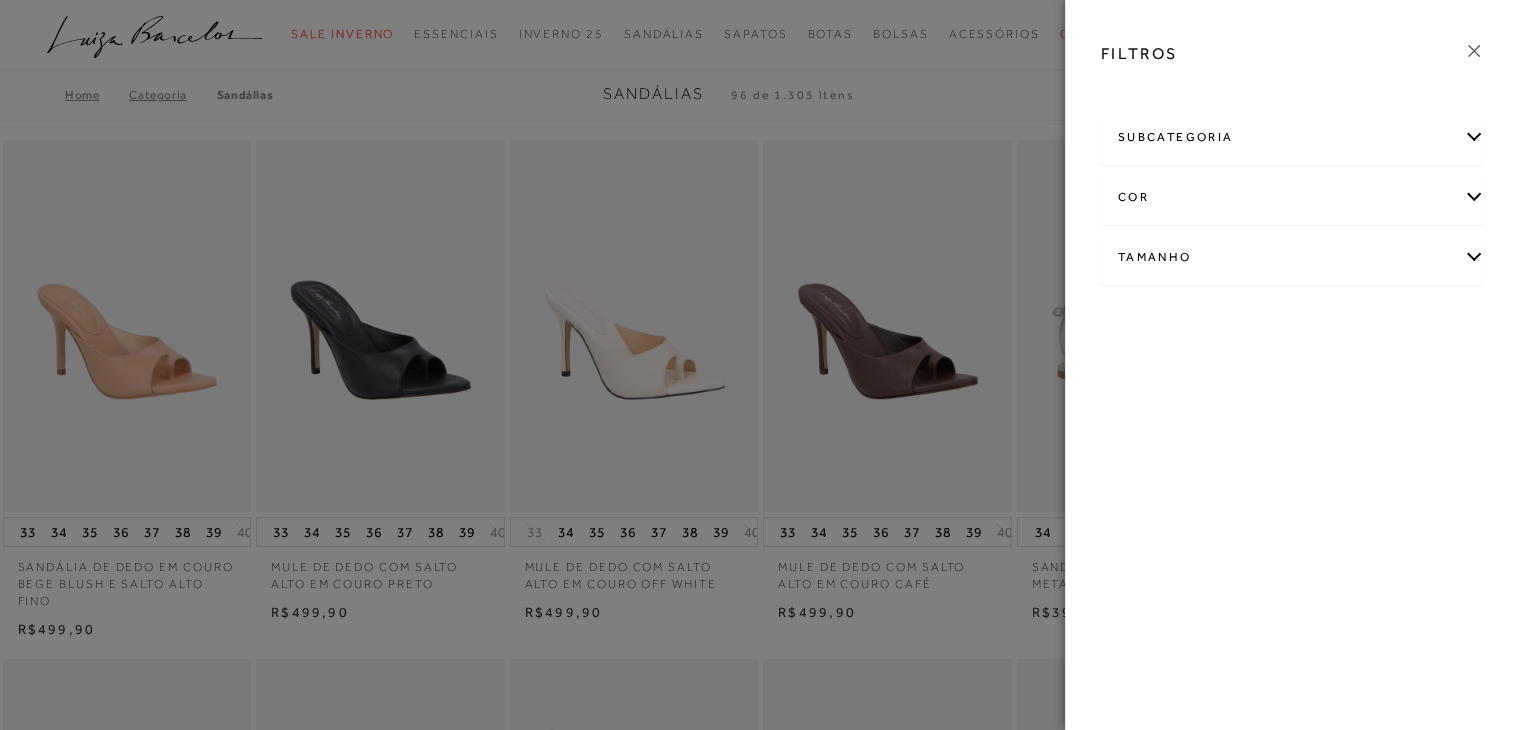 click on "subcategoria" at bounding box center (1293, 137) 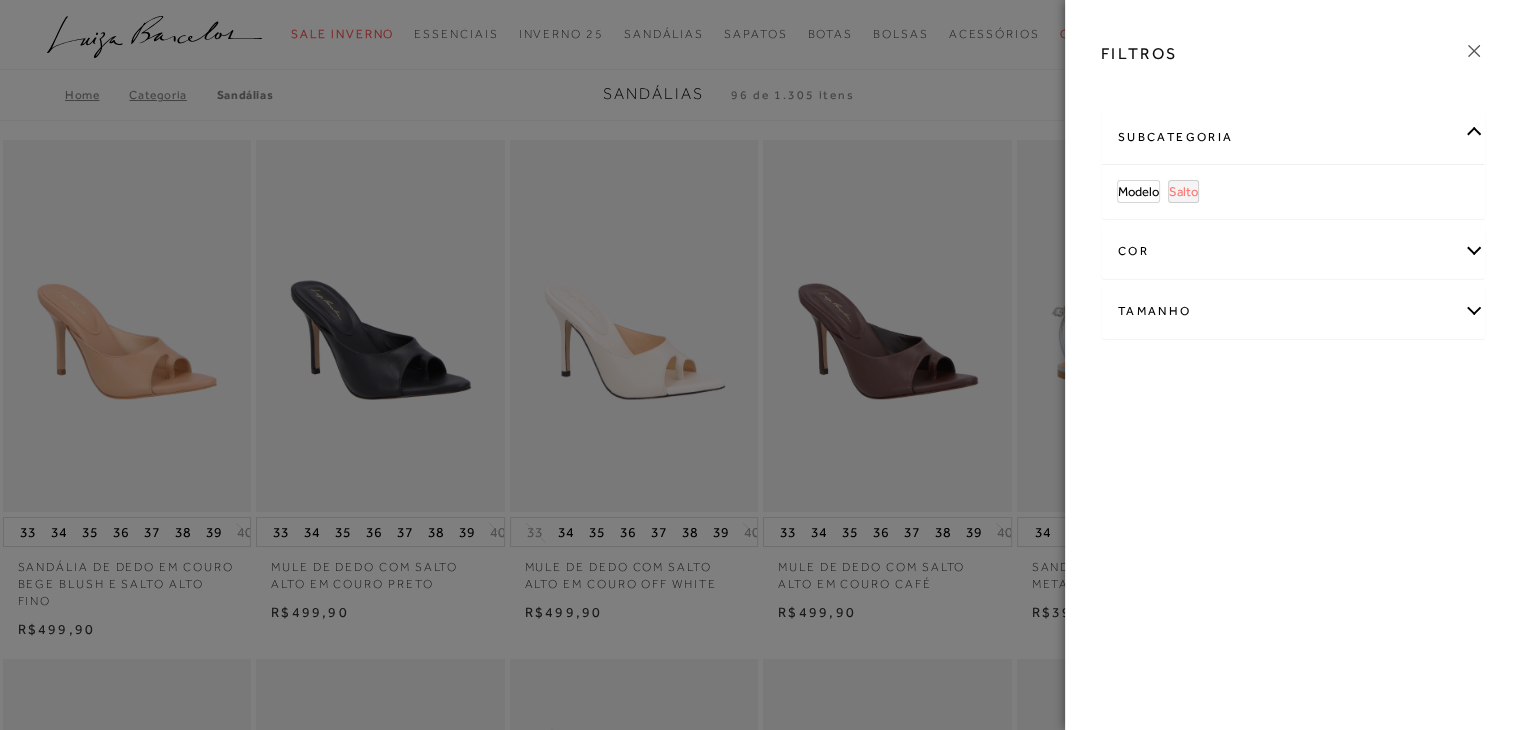 click on "Salto" at bounding box center [1183, 191] 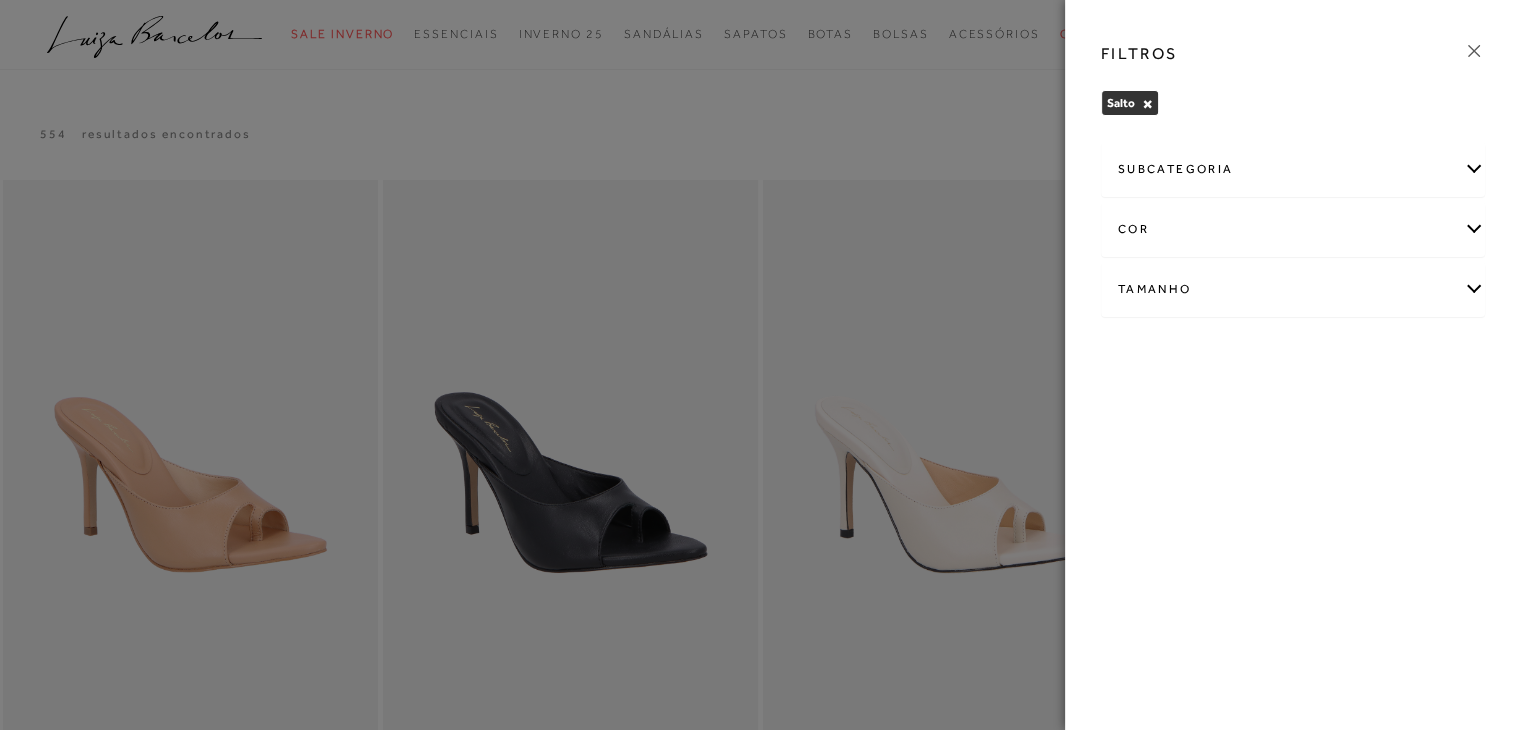 click 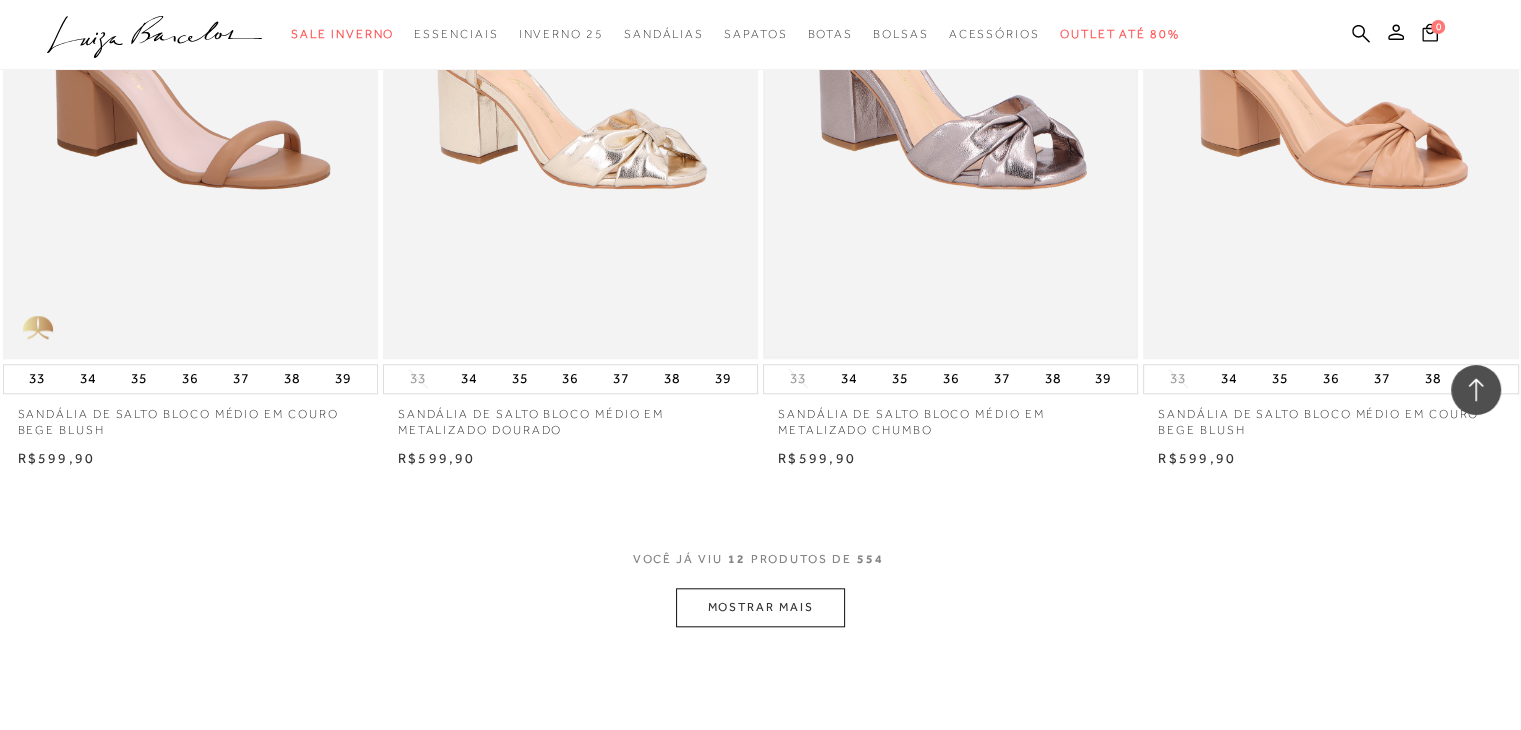 scroll, scrollTop: 1800, scrollLeft: 0, axis: vertical 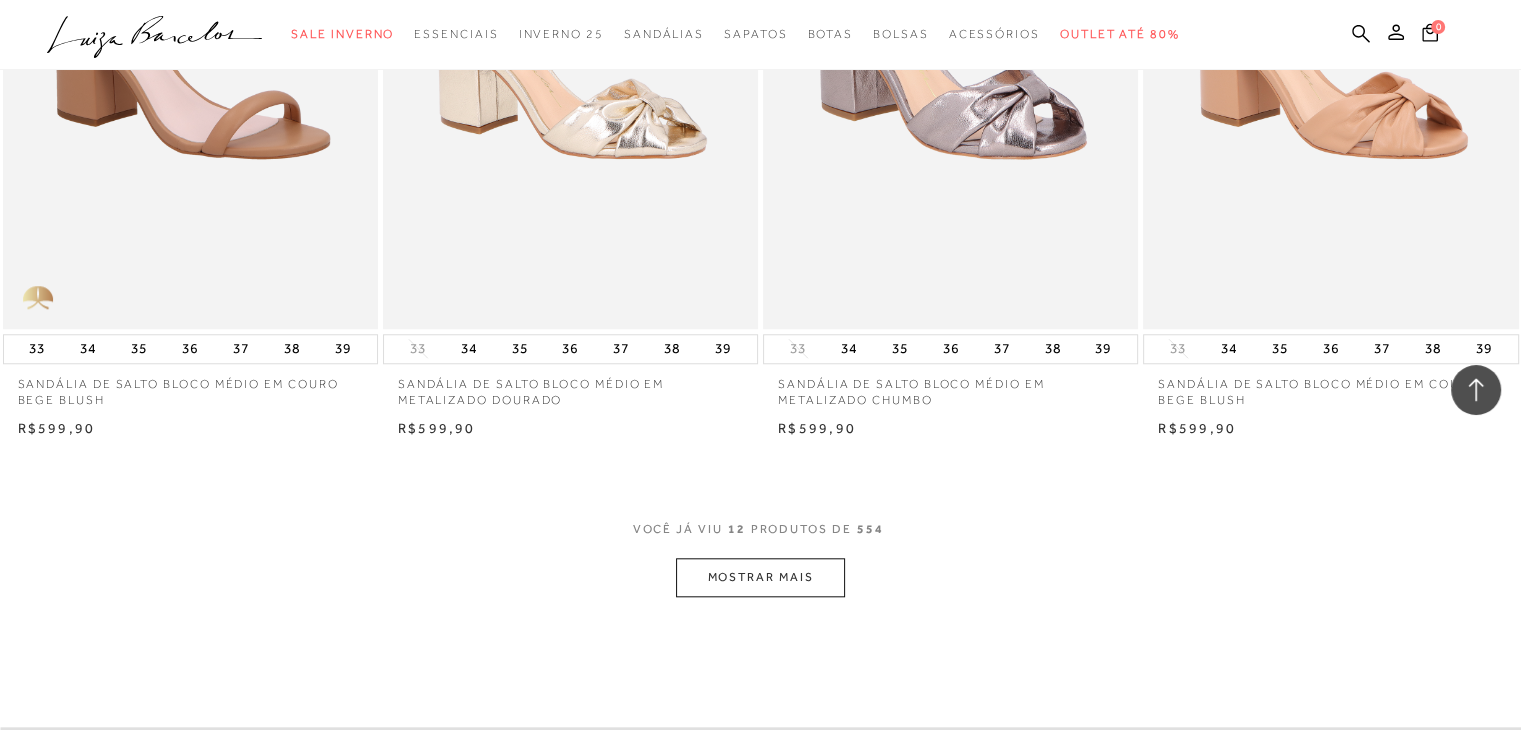 click on "MOSTRAR MAIS" at bounding box center (760, 577) 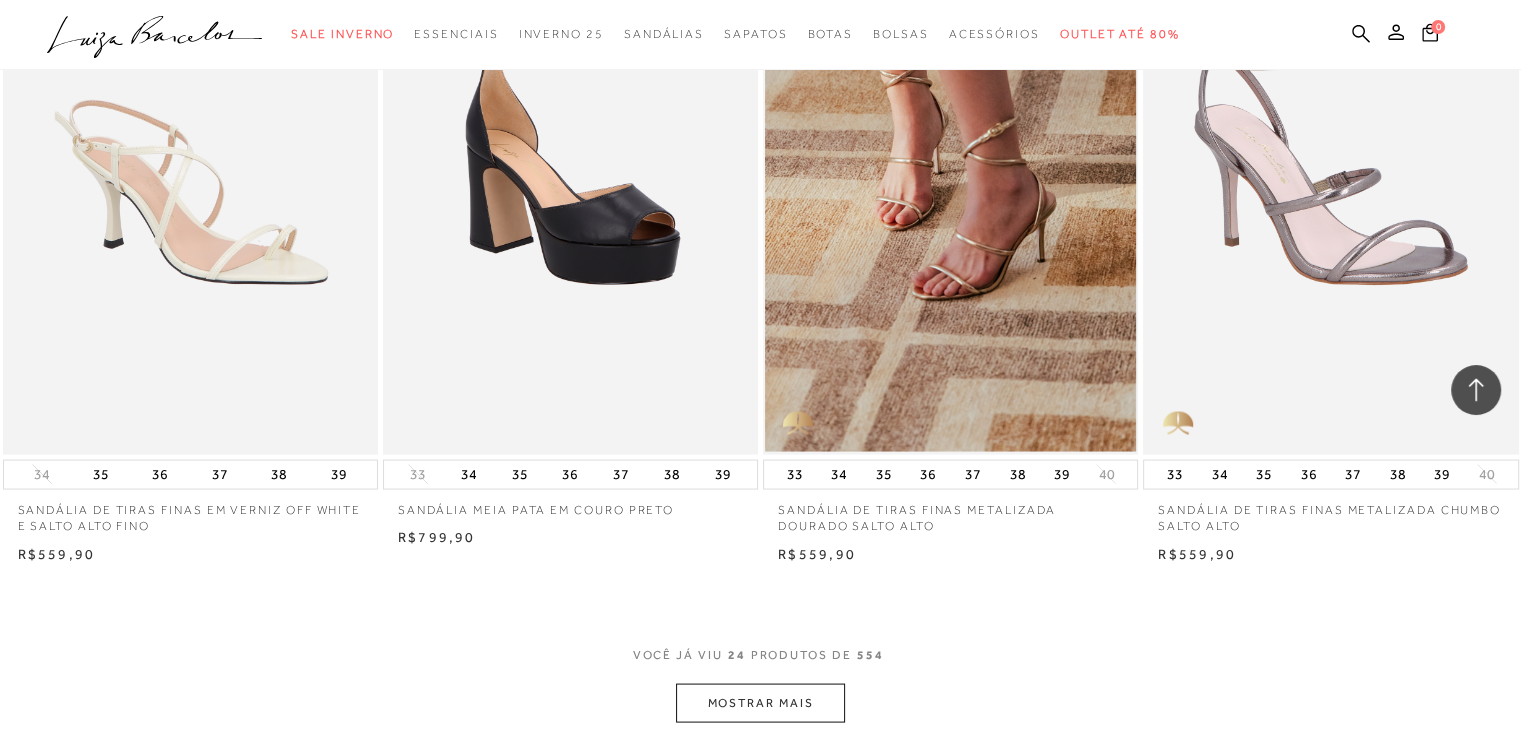 scroll, scrollTop: 3800, scrollLeft: 0, axis: vertical 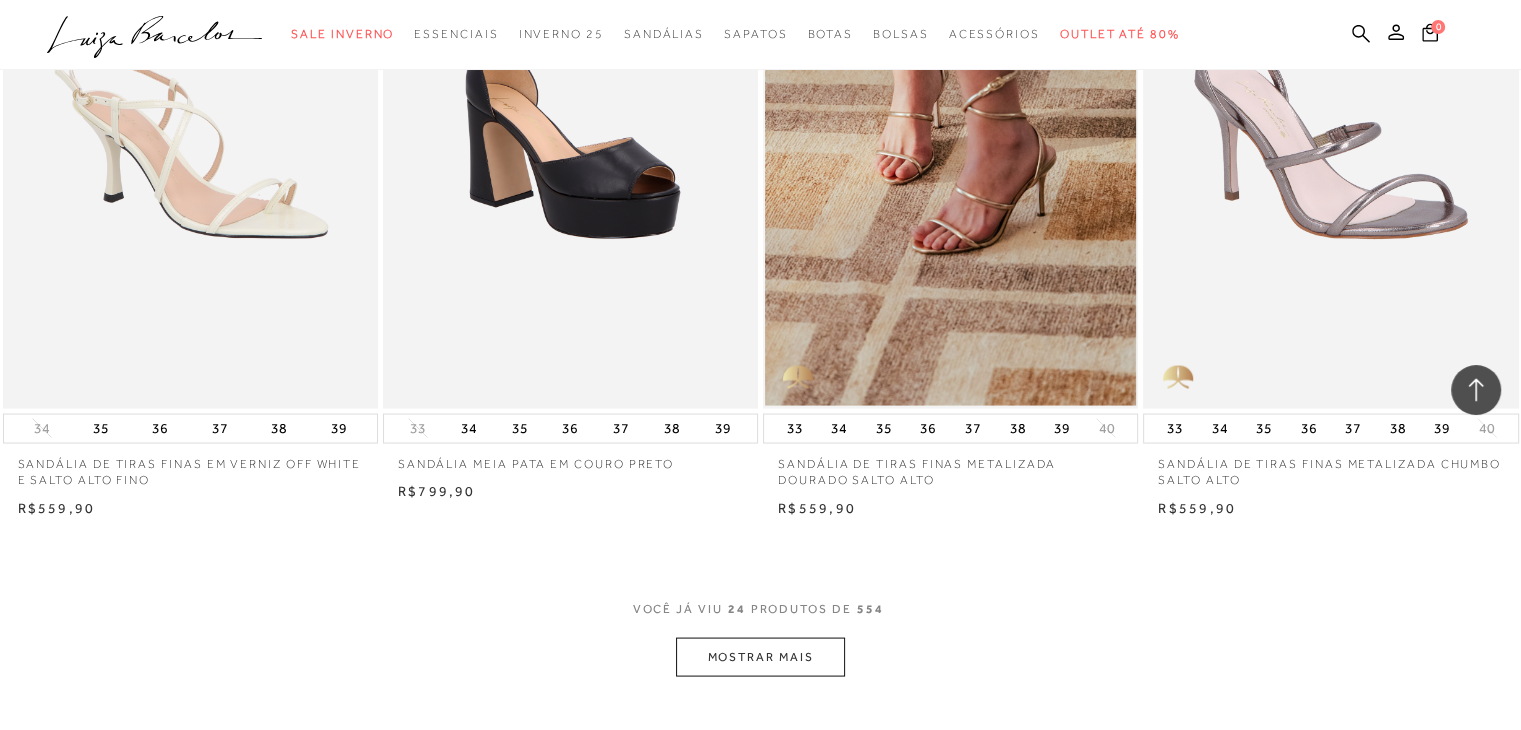 click on "MOSTRAR MAIS" at bounding box center (760, 656) 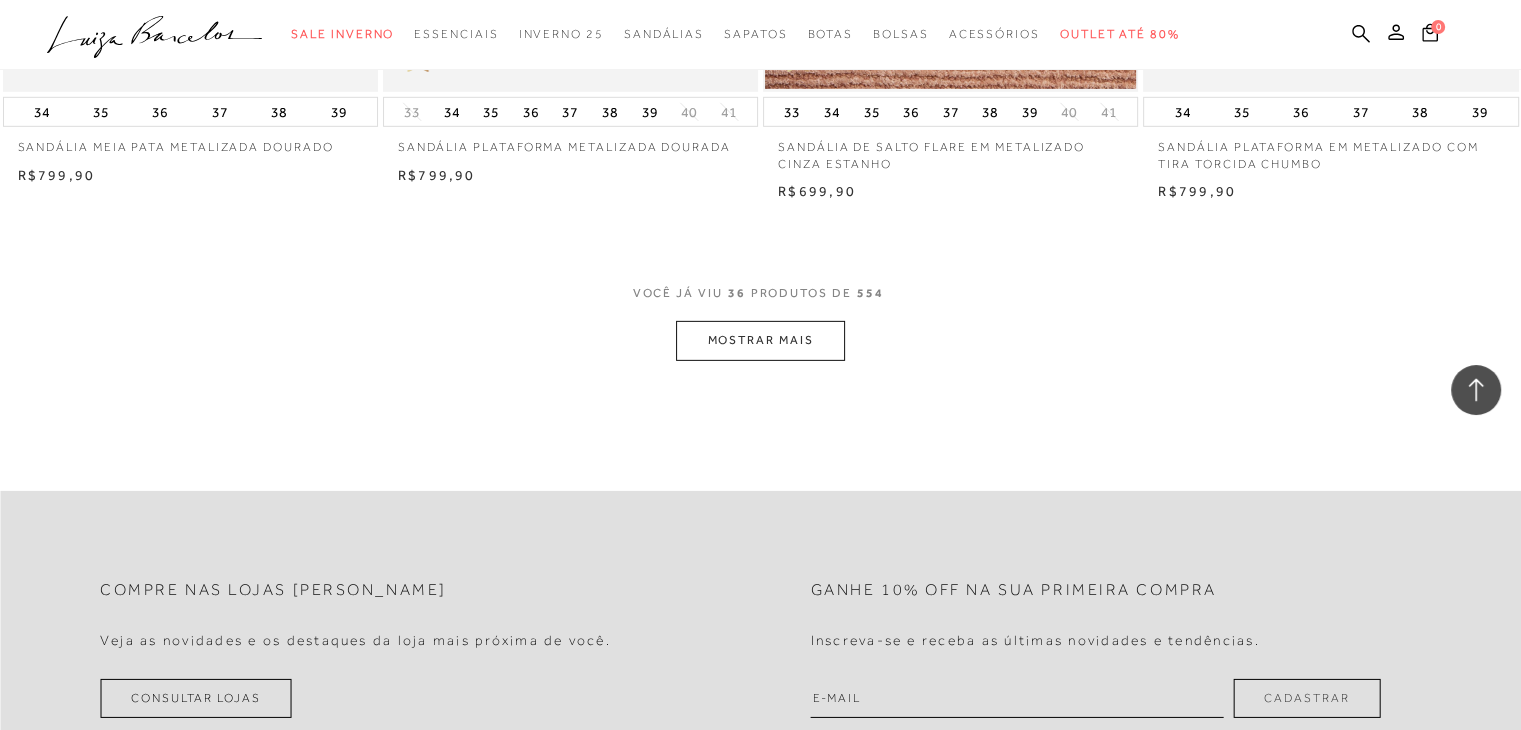 scroll, scrollTop: 6200, scrollLeft: 0, axis: vertical 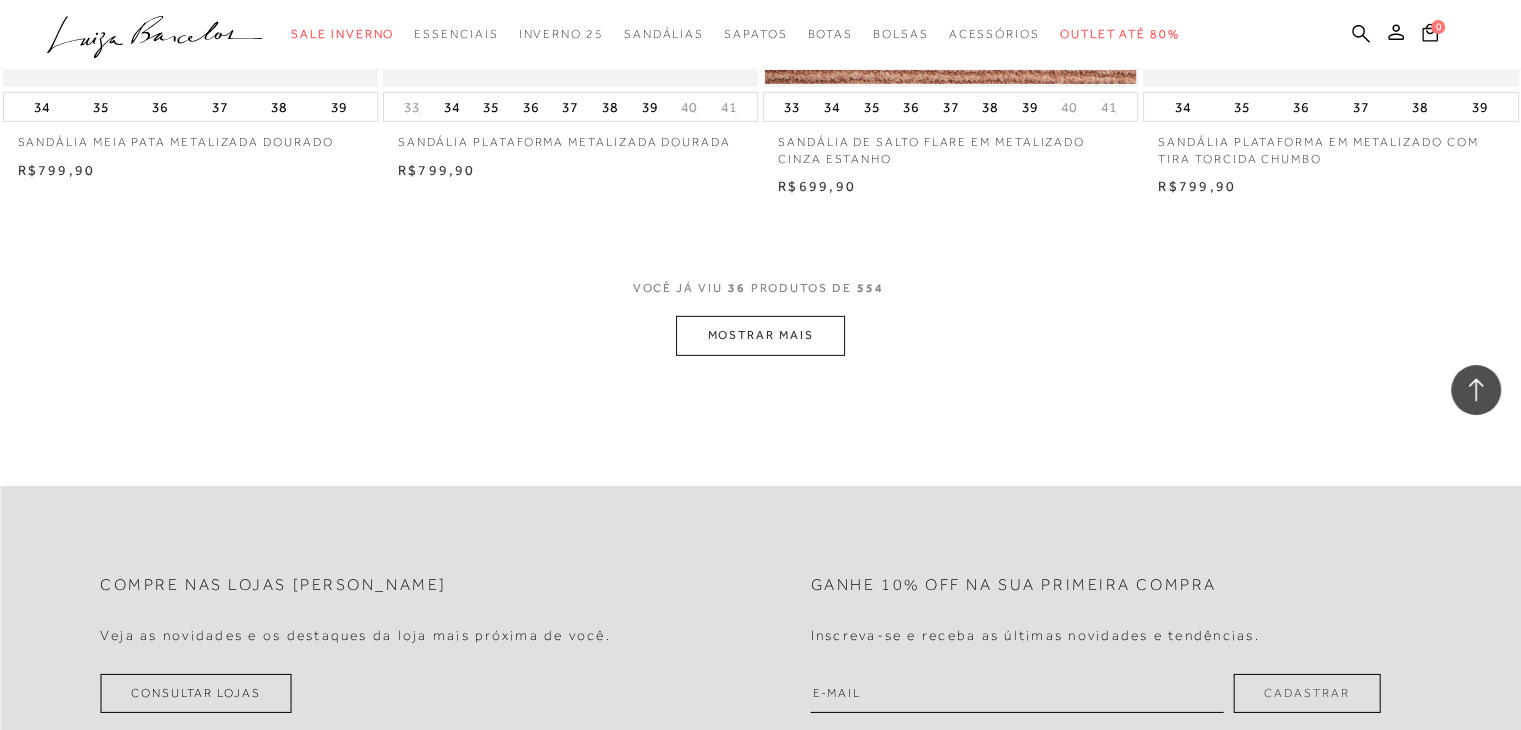 click on "MOSTRAR MAIS" at bounding box center [760, 335] 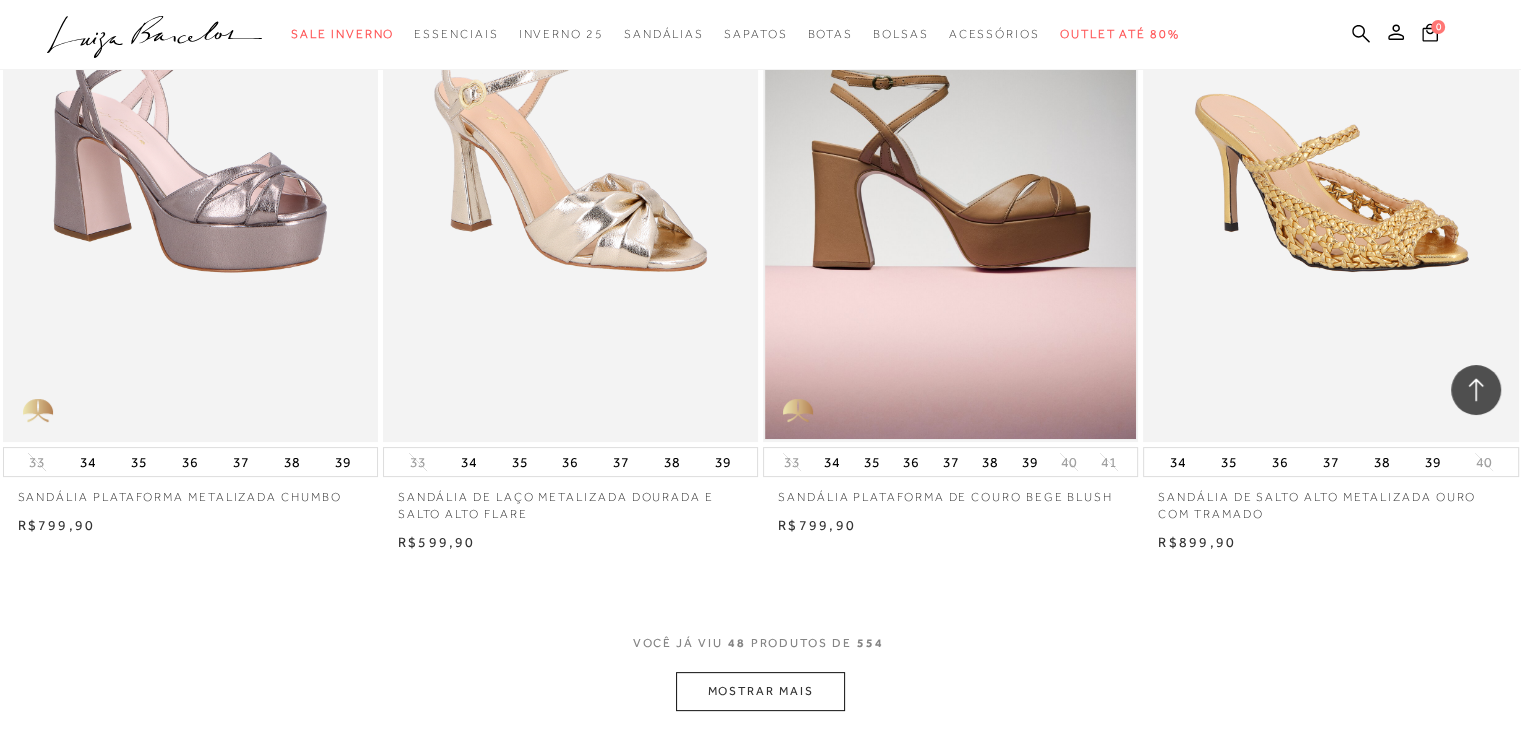 scroll, scrollTop: 8000, scrollLeft: 0, axis: vertical 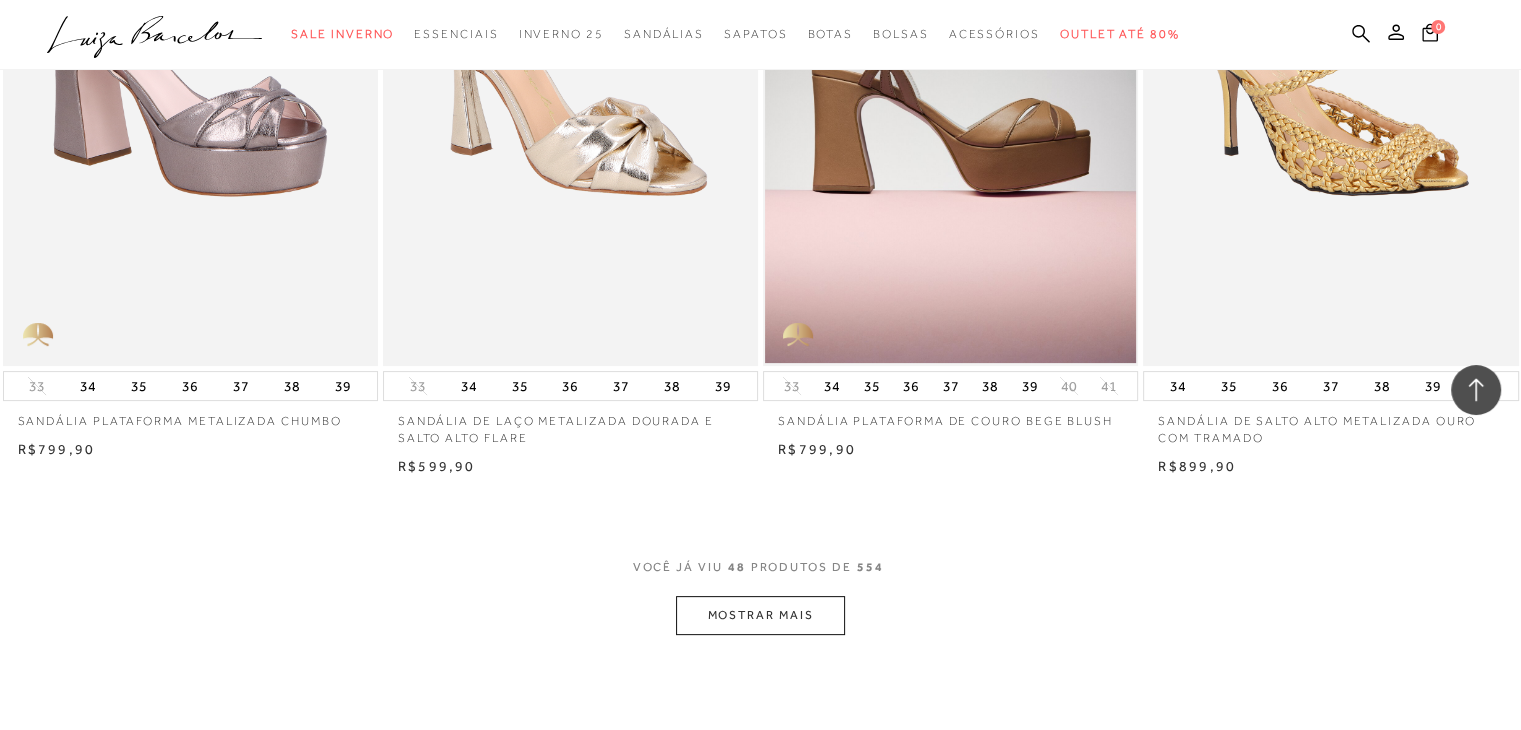 click on "MOSTRAR MAIS" at bounding box center (760, 615) 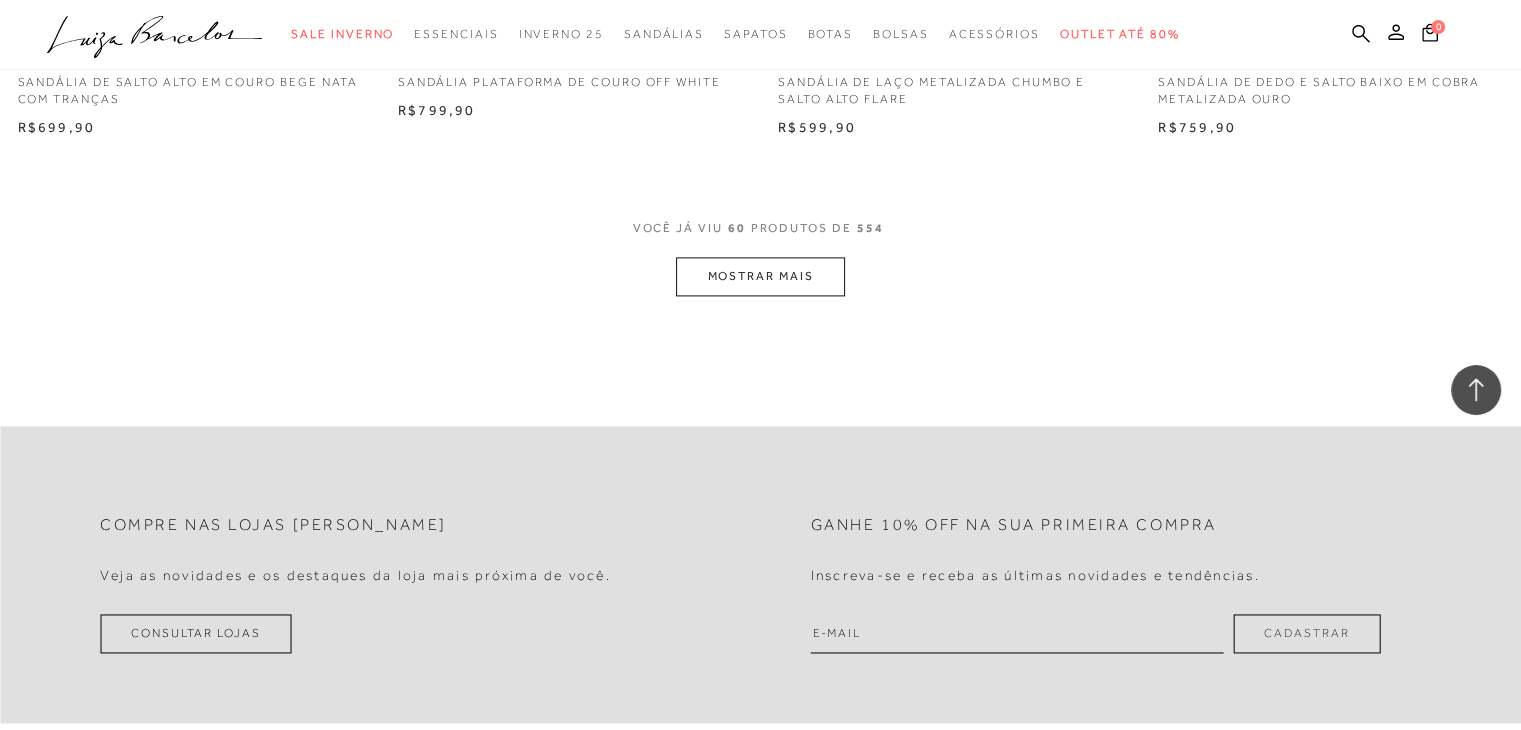 scroll, scrollTop: 10500, scrollLeft: 0, axis: vertical 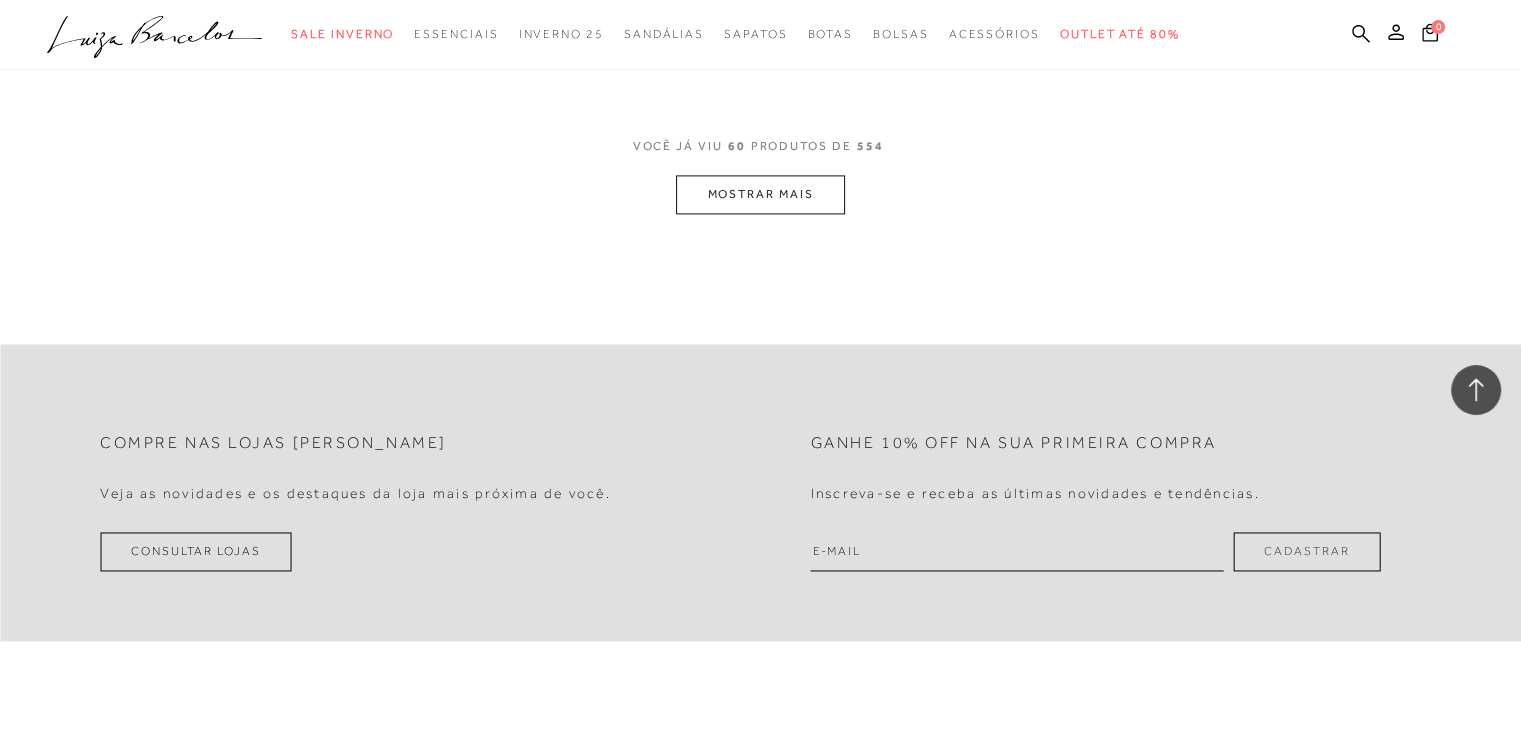 click on "MOSTRAR MAIS" at bounding box center [760, 194] 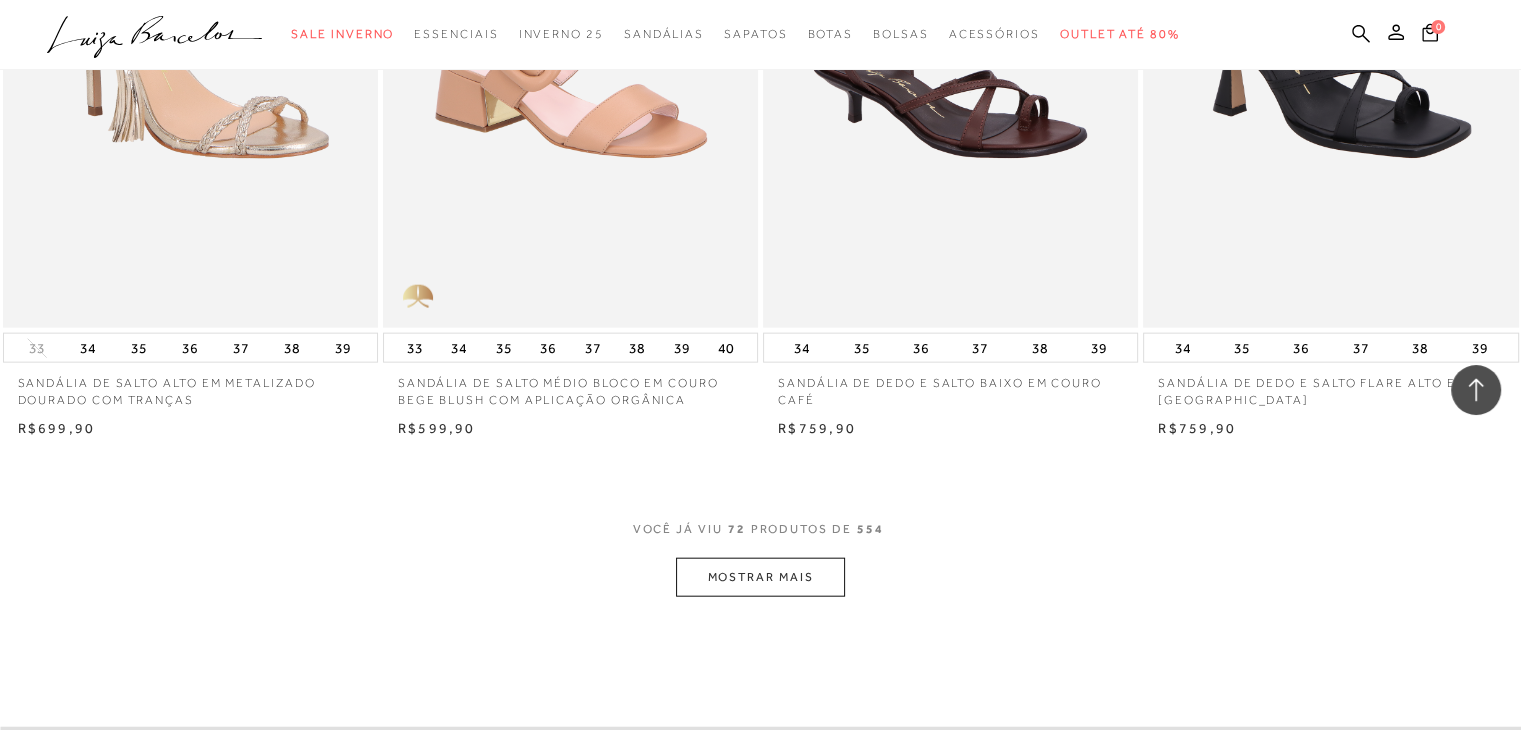 scroll, scrollTop: 12200, scrollLeft: 0, axis: vertical 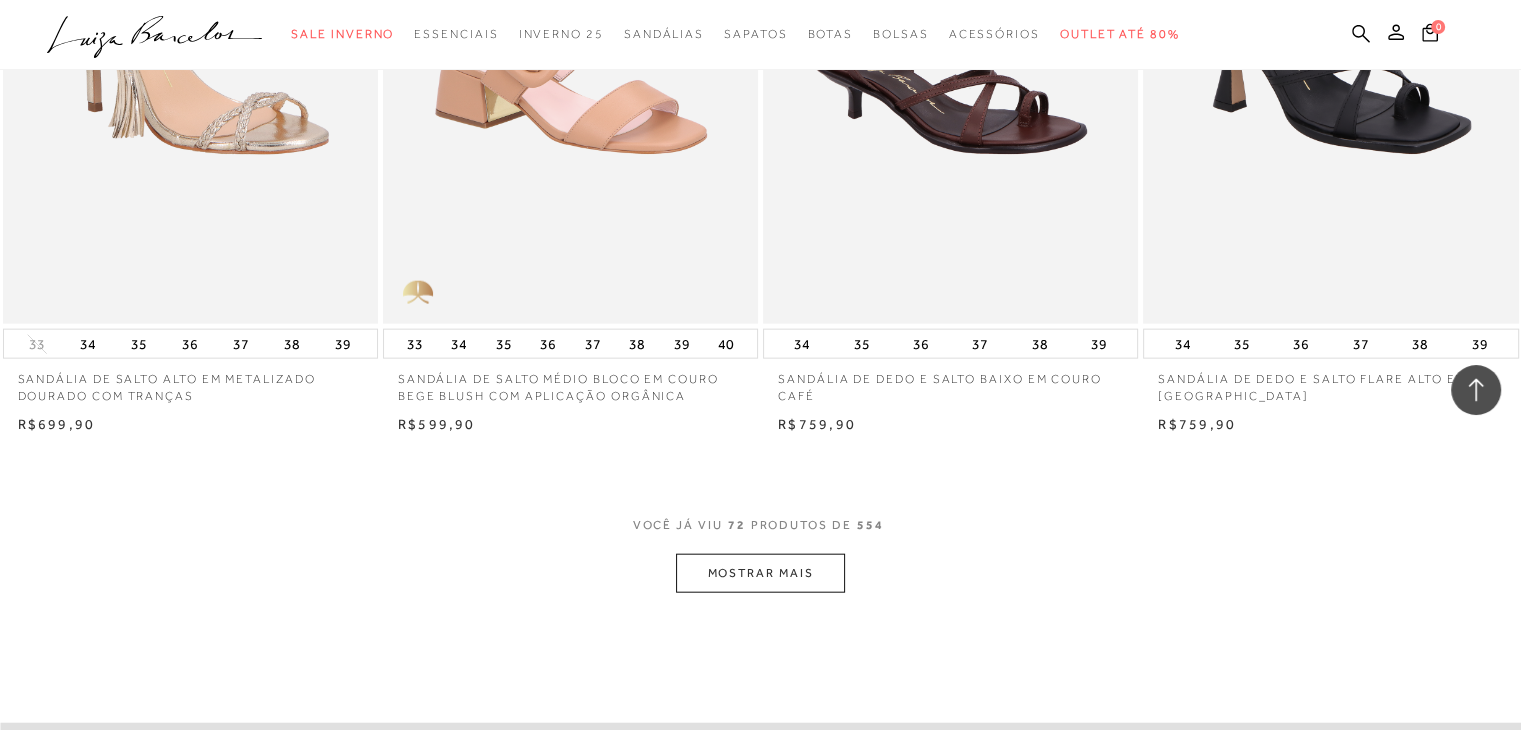 click on "MOSTRAR MAIS" at bounding box center (760, 573) 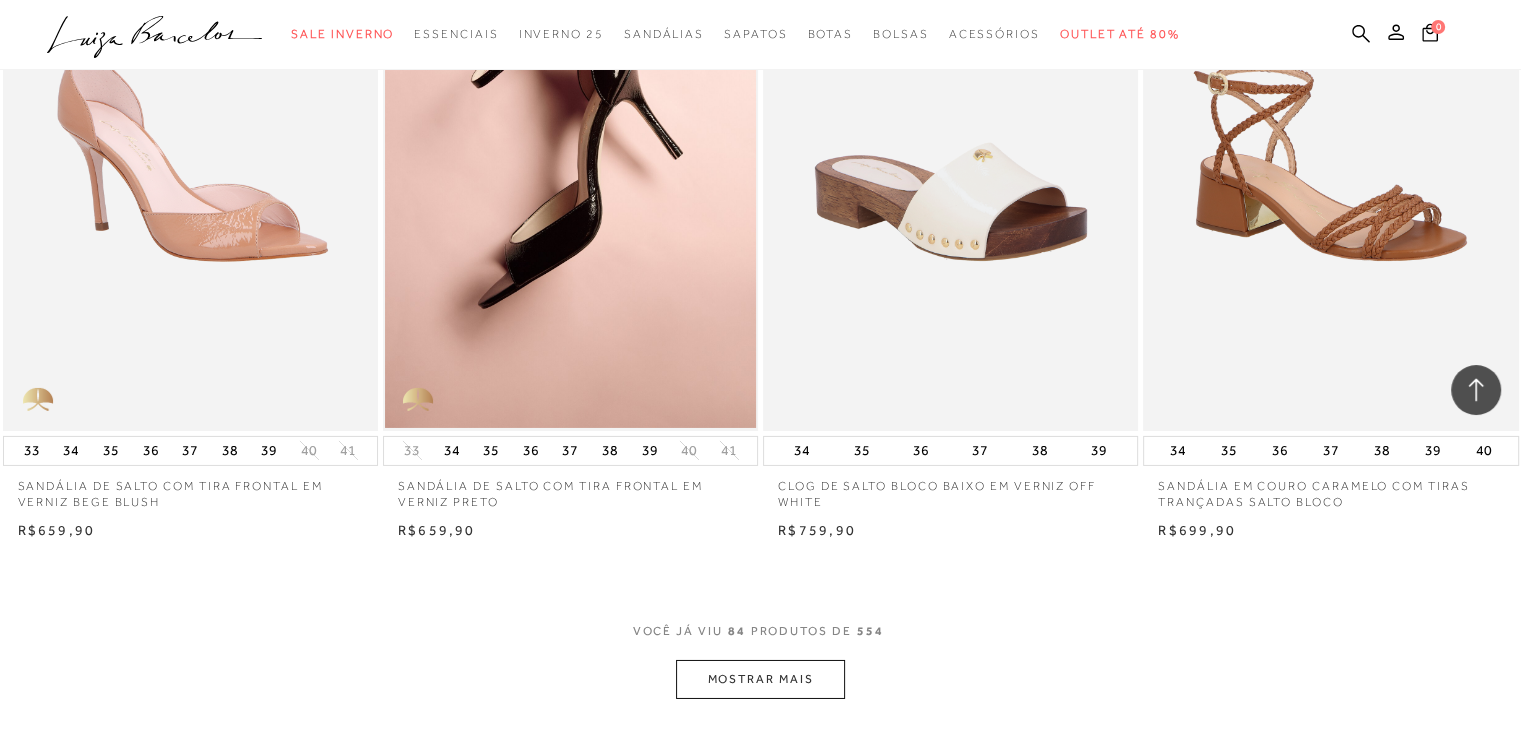 scroll, scrollTop: 14200, scrollLeft: 0, axis: vertical 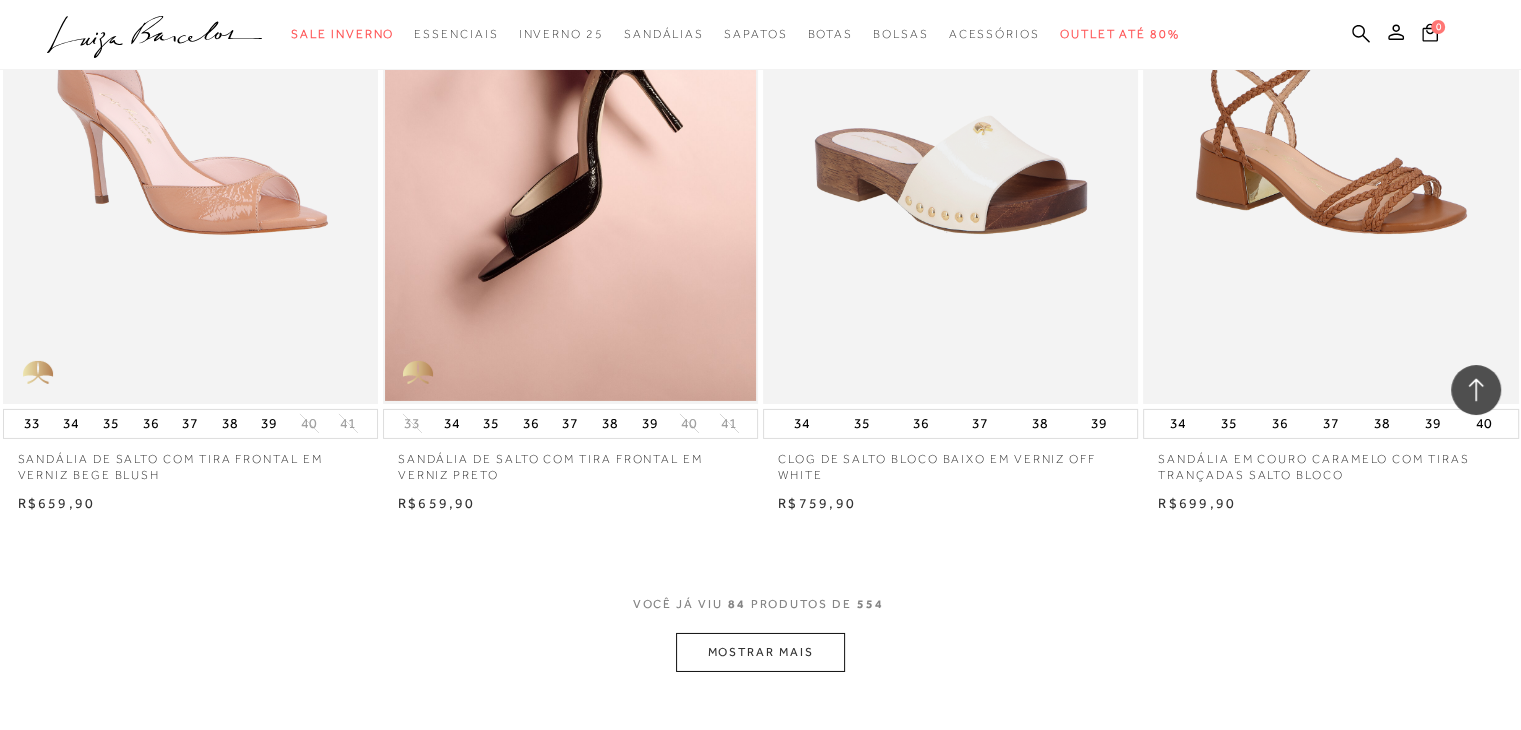 click on "MOSTRAR MAIS" at bounding box center (760, 652) 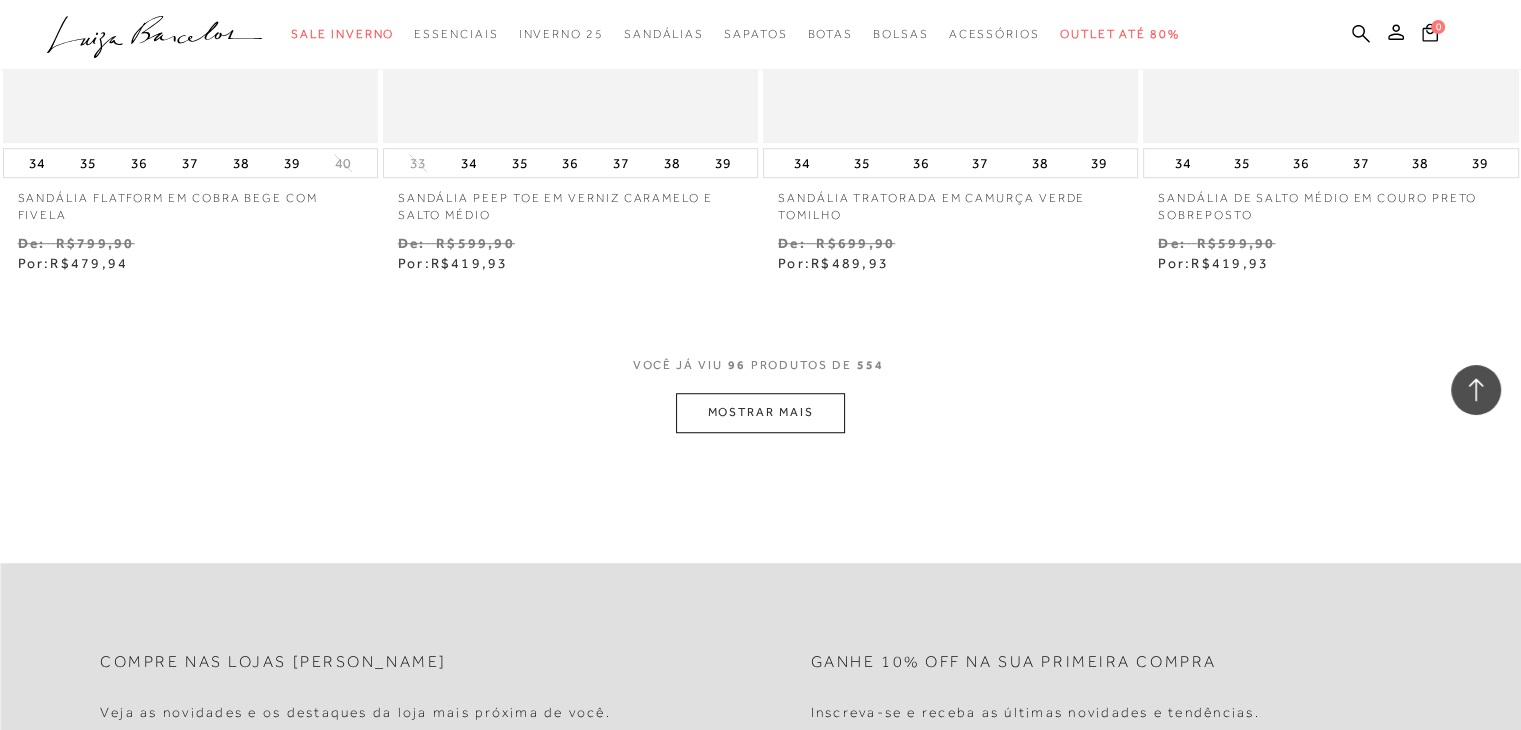 scroll, scrollTop: 16600, scrollLeft: 0, axis: vertical 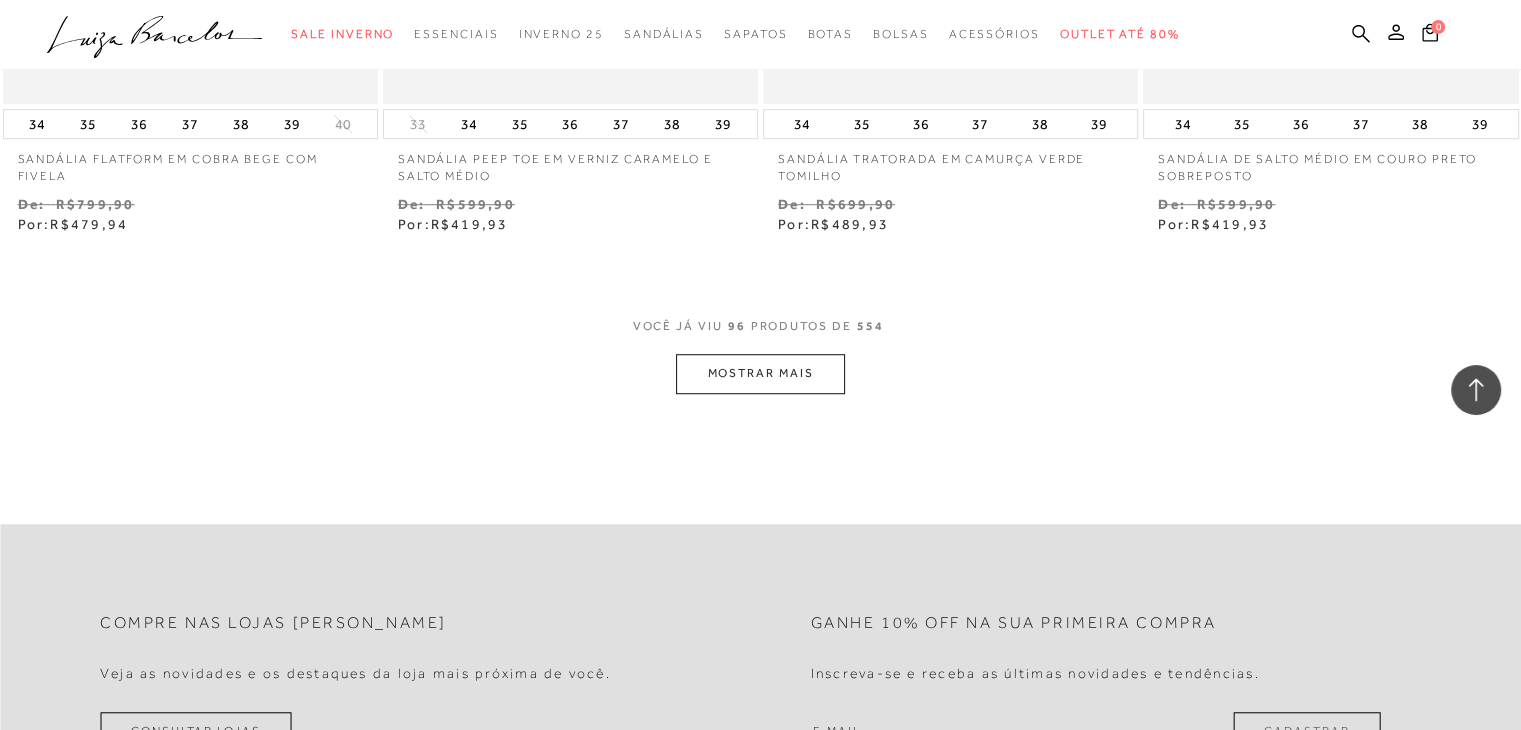 click on "MOSTRAR MAIS" at bounding box center (760, 373) 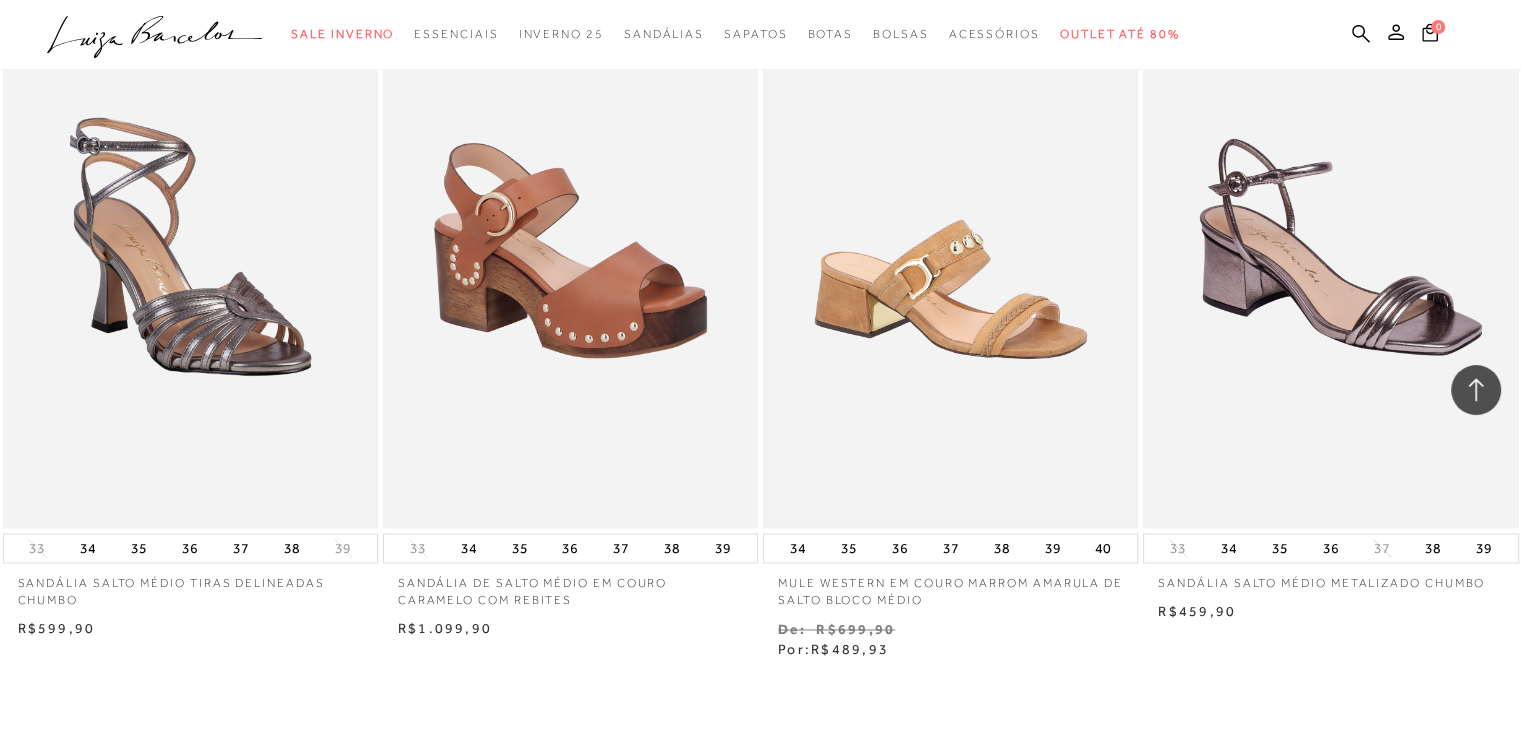 scroll, scrollTop: 18471, scrollLeft: 0, axis: vertical 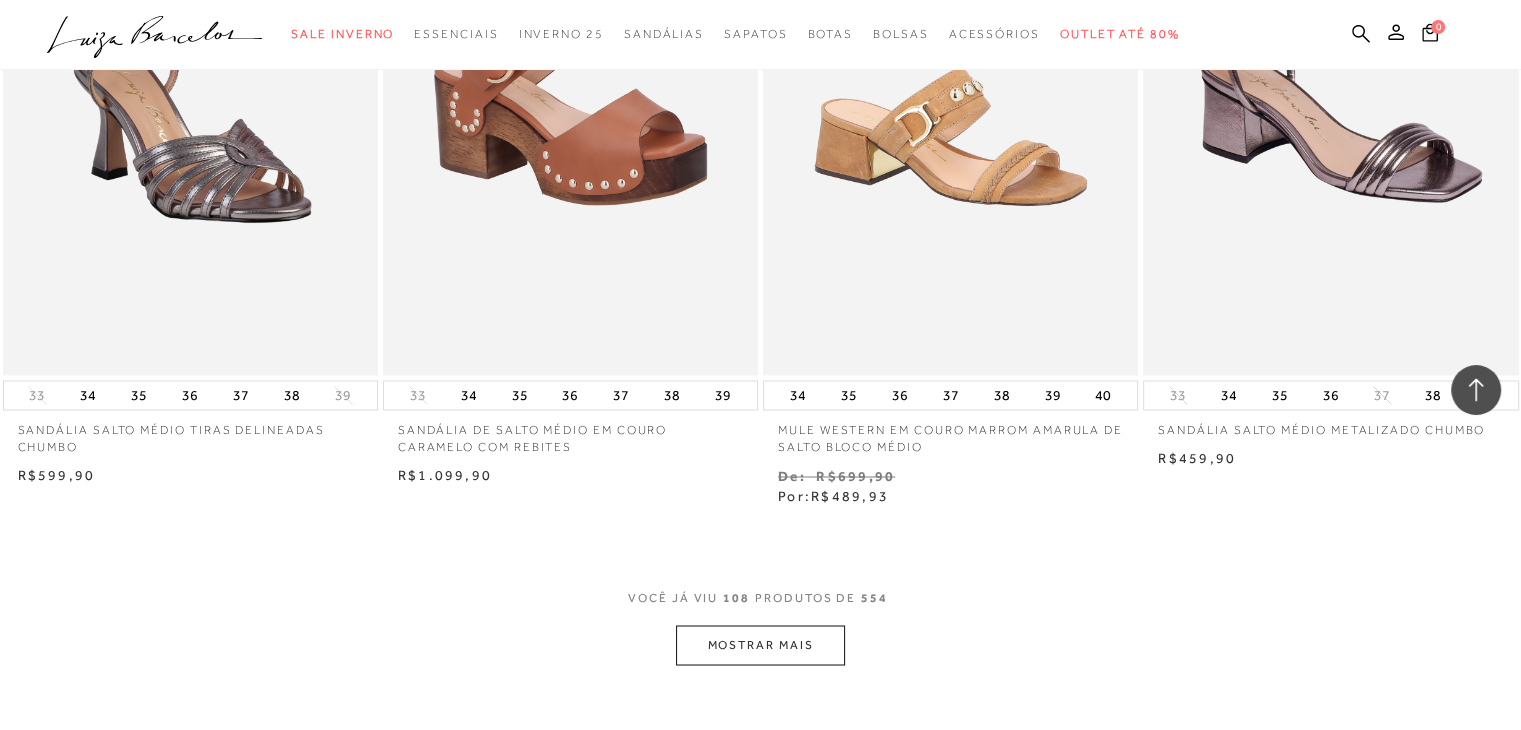 click on "MOSTRAR MAIS" at bounding box center [760, 644] 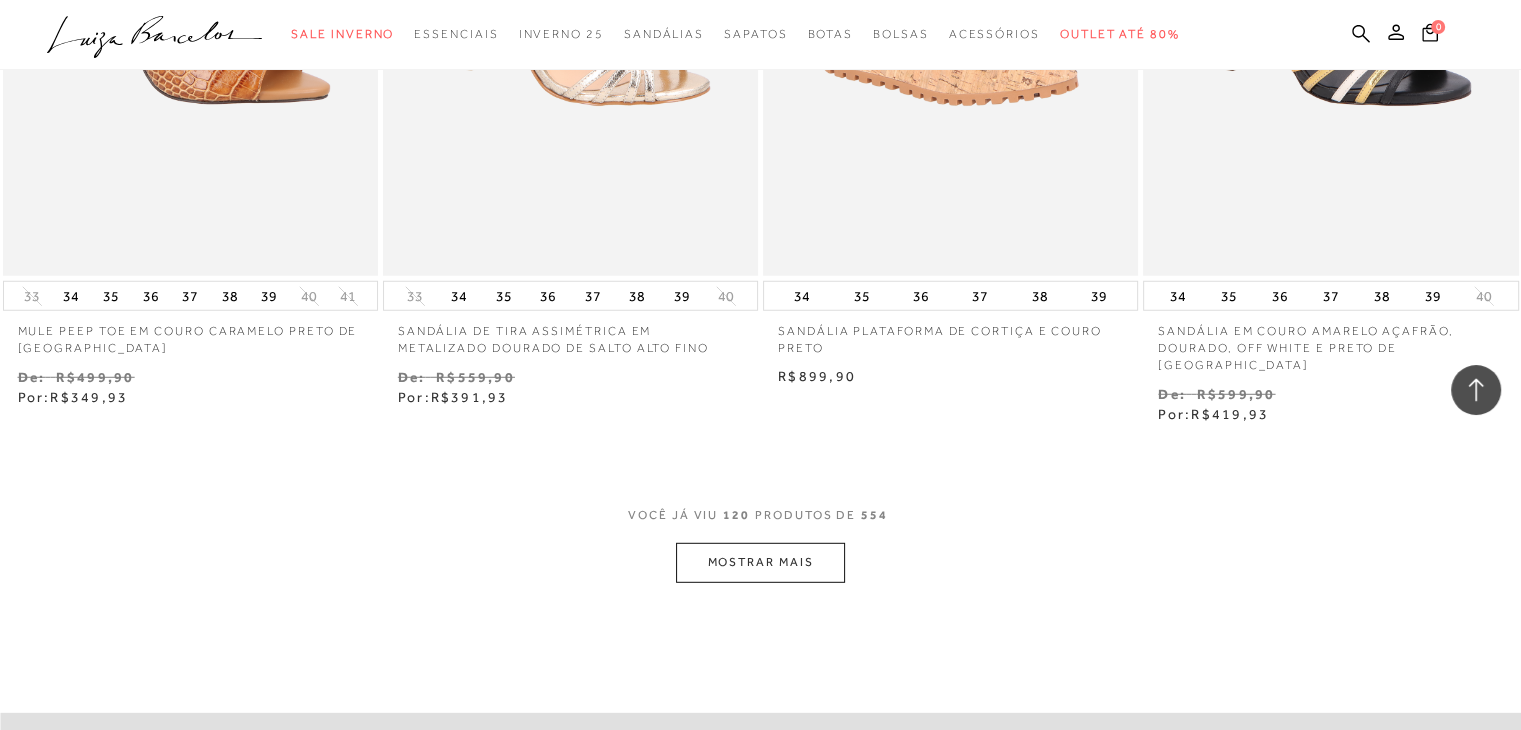 scroll, scrollTop: 20746, scrollLeft: 0, axis: vertical 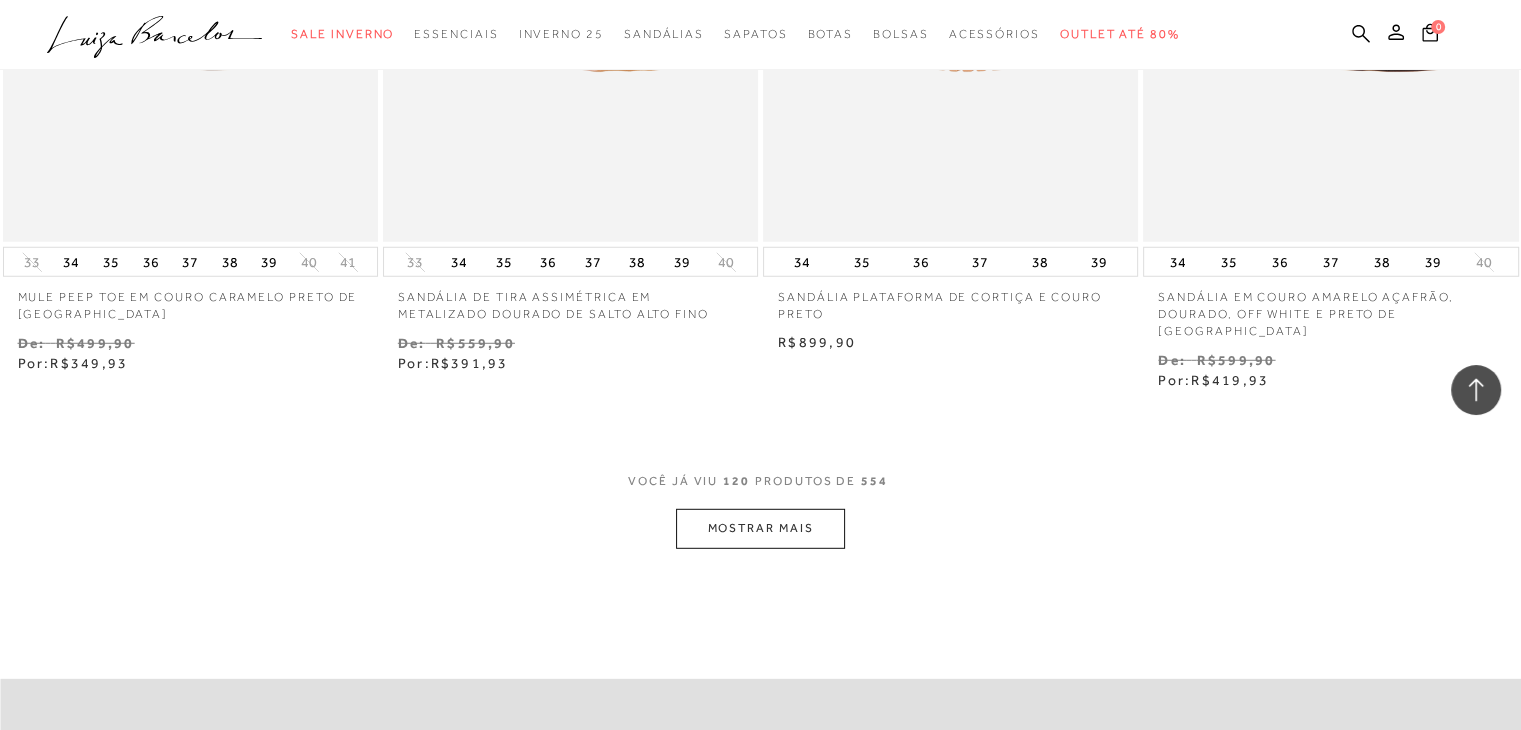 click on "MOSTRAR MAIS" at bounding box center [760, 528] 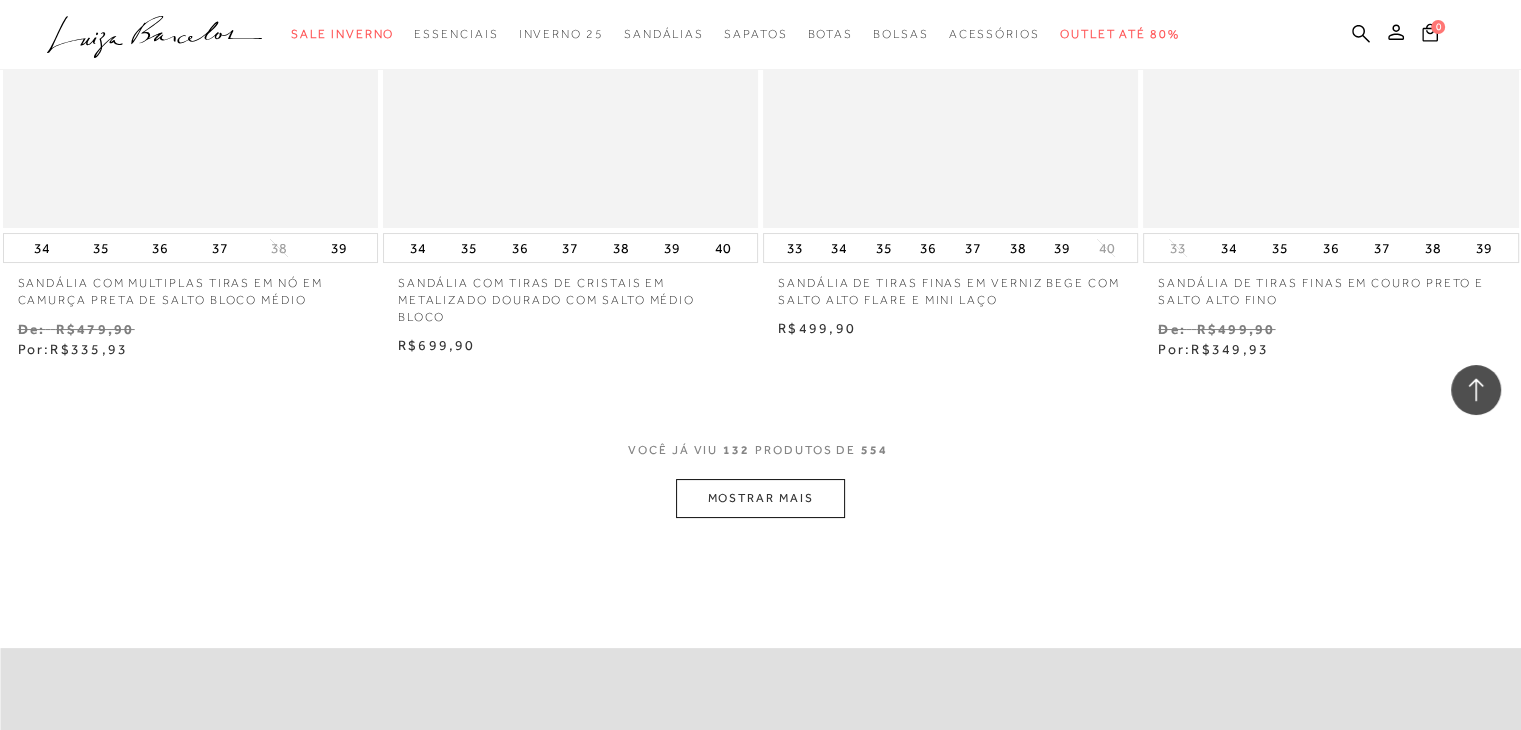 scroll, scrollTop: 22946, scrollLeft: 0, axis: vertical 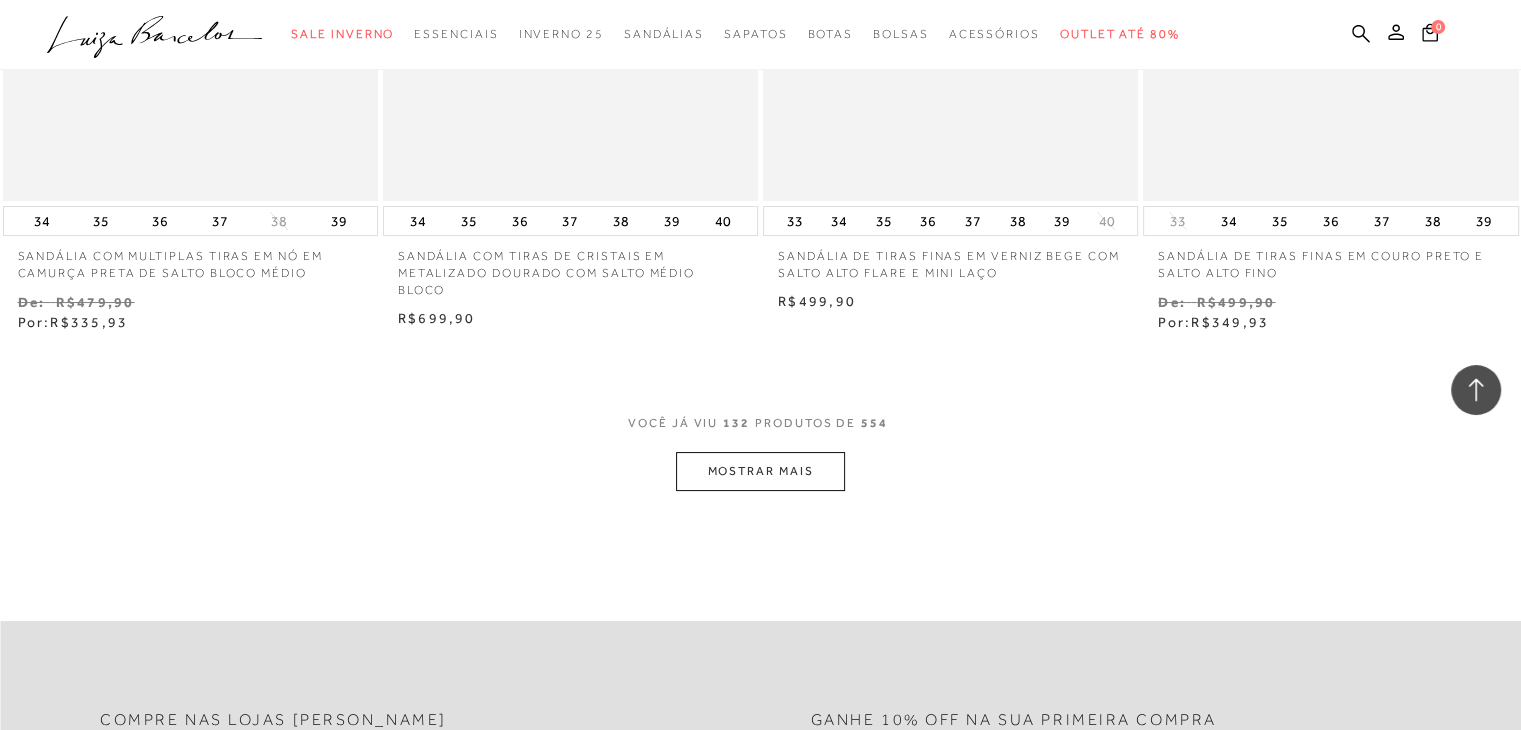 click on "MOSTRAR MAIS" at bounding box center (760, 471) 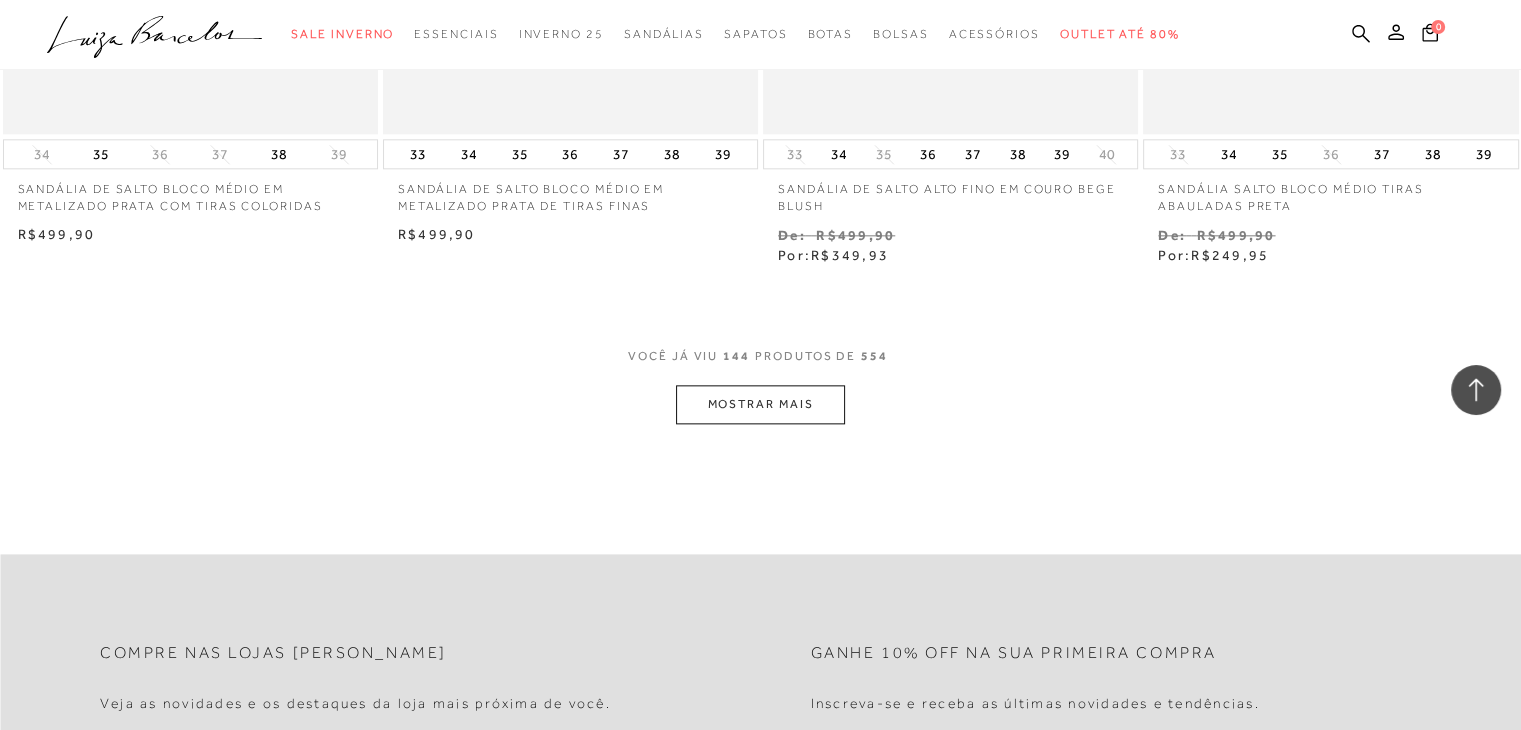 scroll, scrollTop: 25046, scrollLeft: 0, axis: vertical 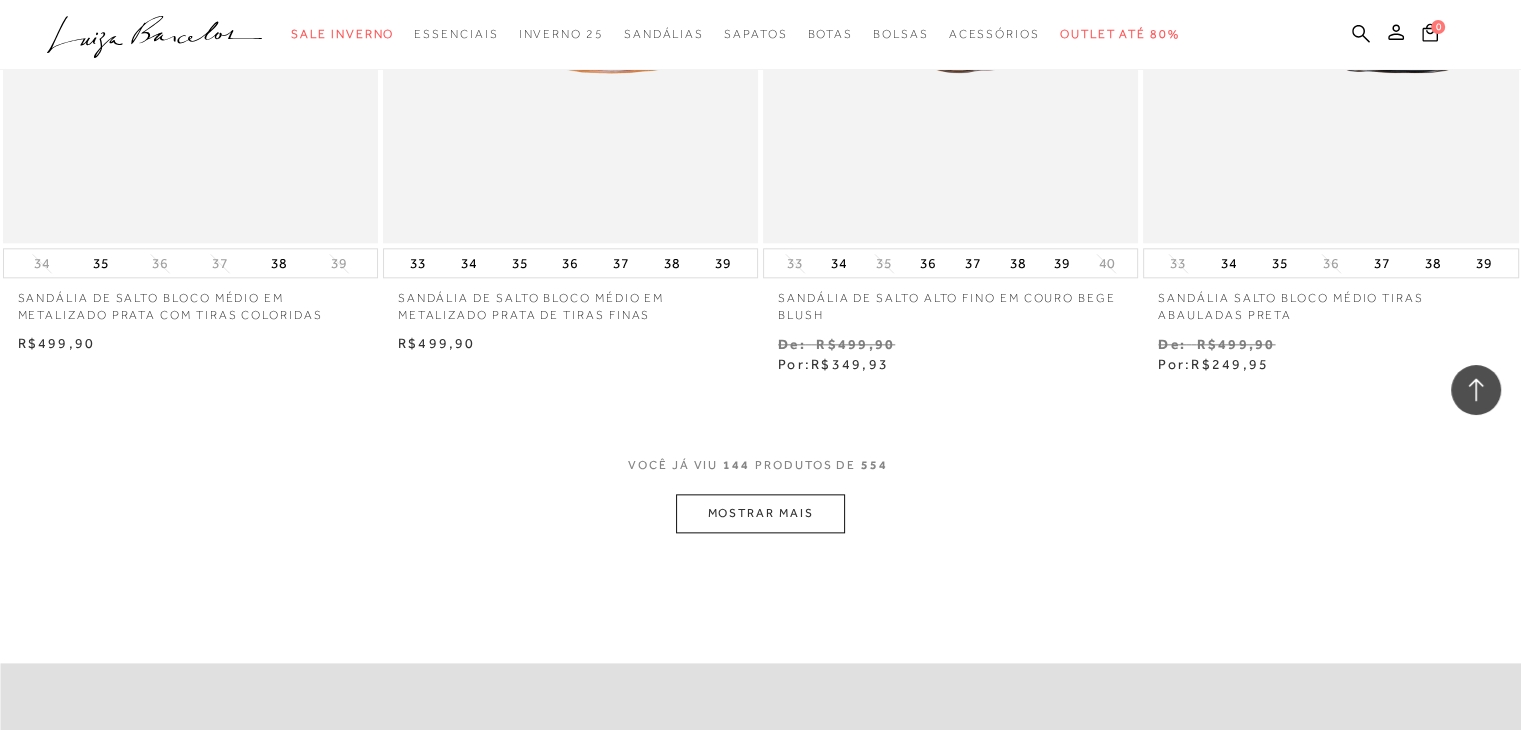 click on "MOSTRAR MAIS" at bounding box center (760, 513) 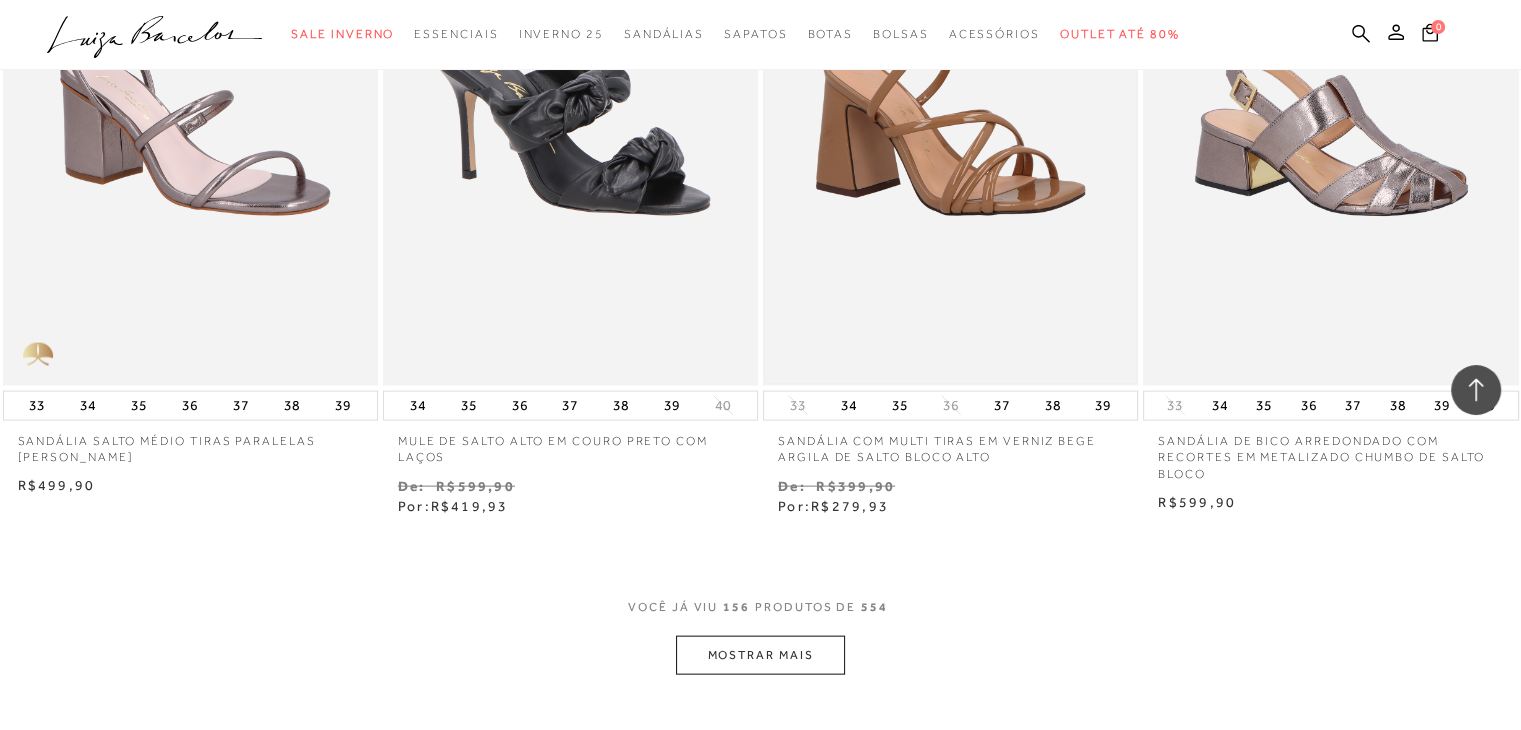 scroll, scrollTop: 27346, scrollLeft: 0, axis: vertical 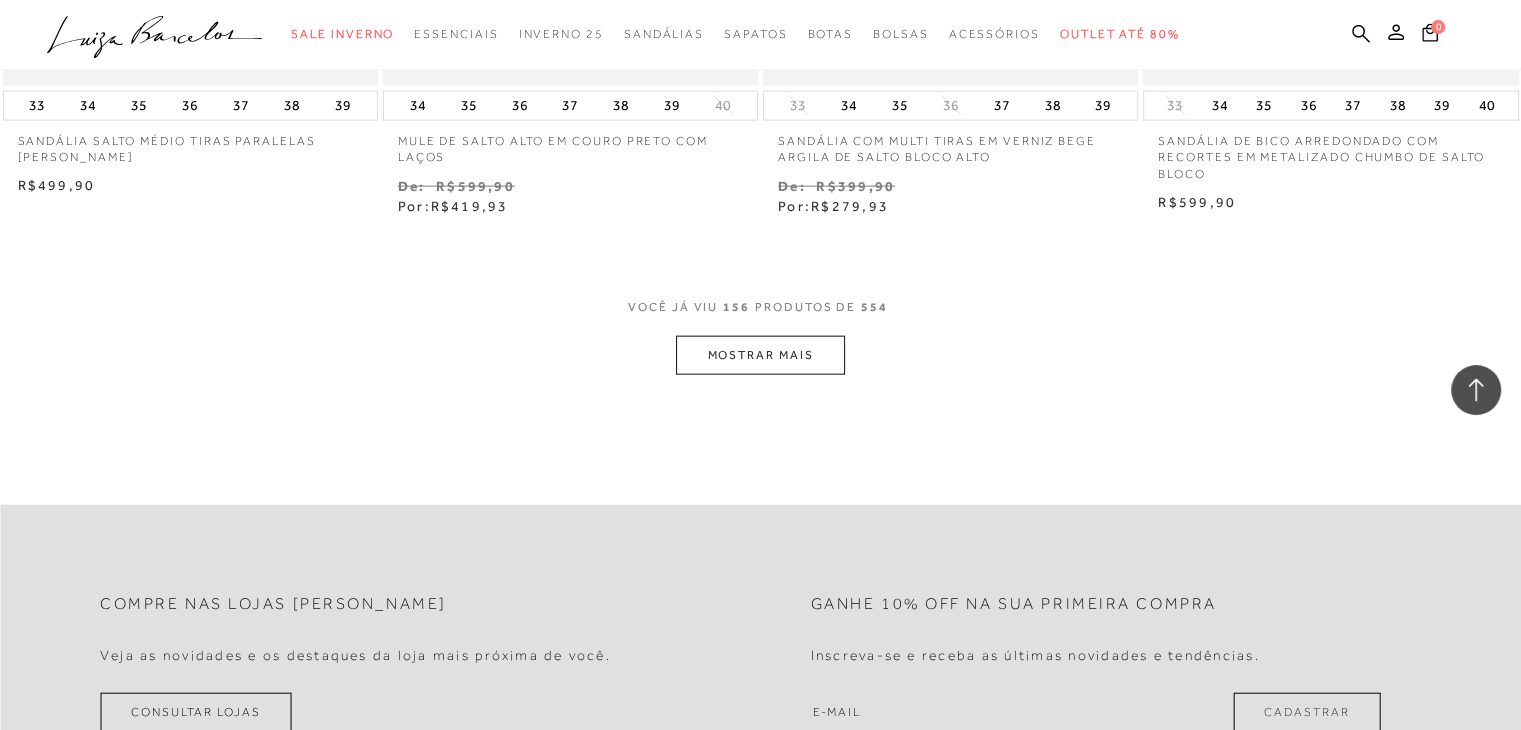 click on "MOSTRAR MAIS" at bounding box center (760, 355) 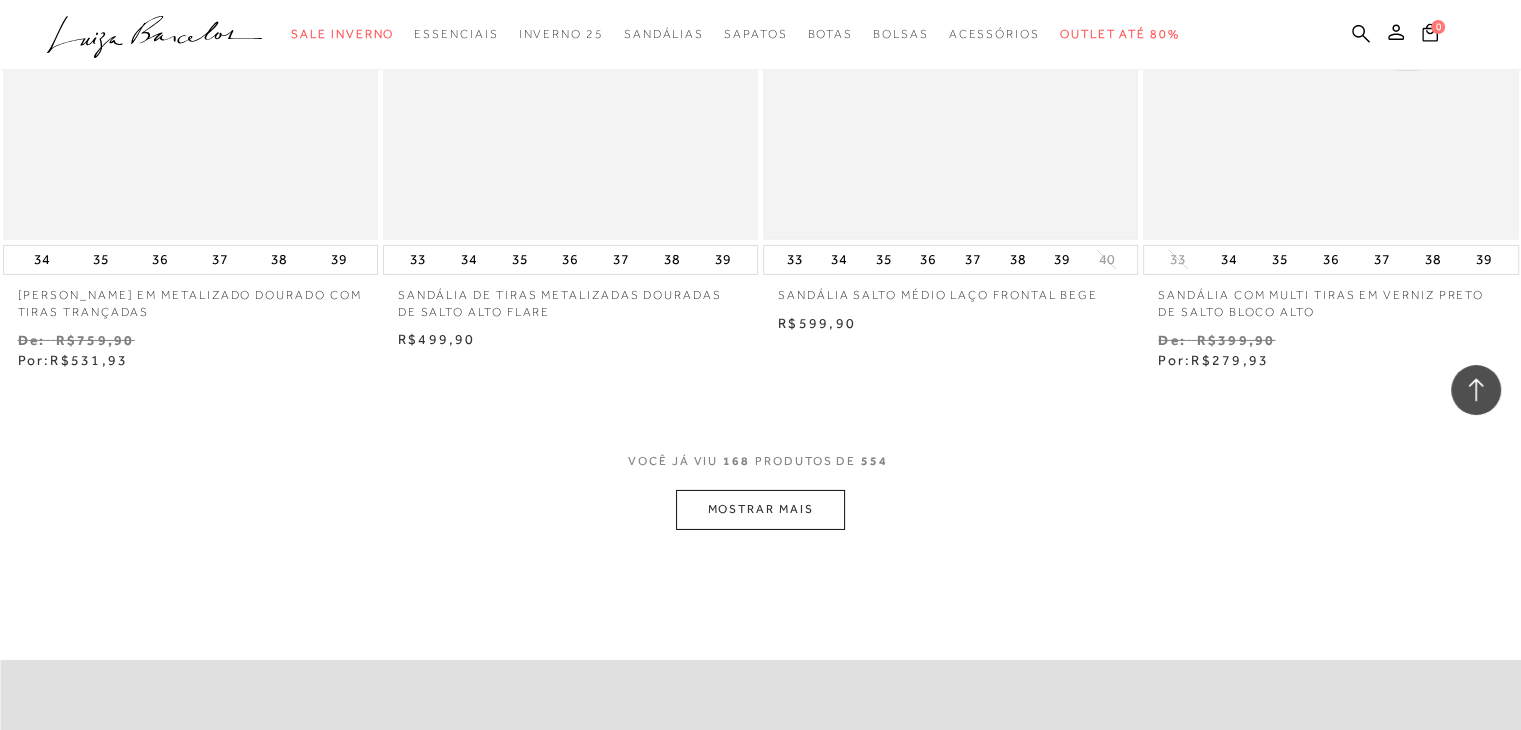 scroll, scrollTop: 29546, scrollLeft: 0, axis: vertical 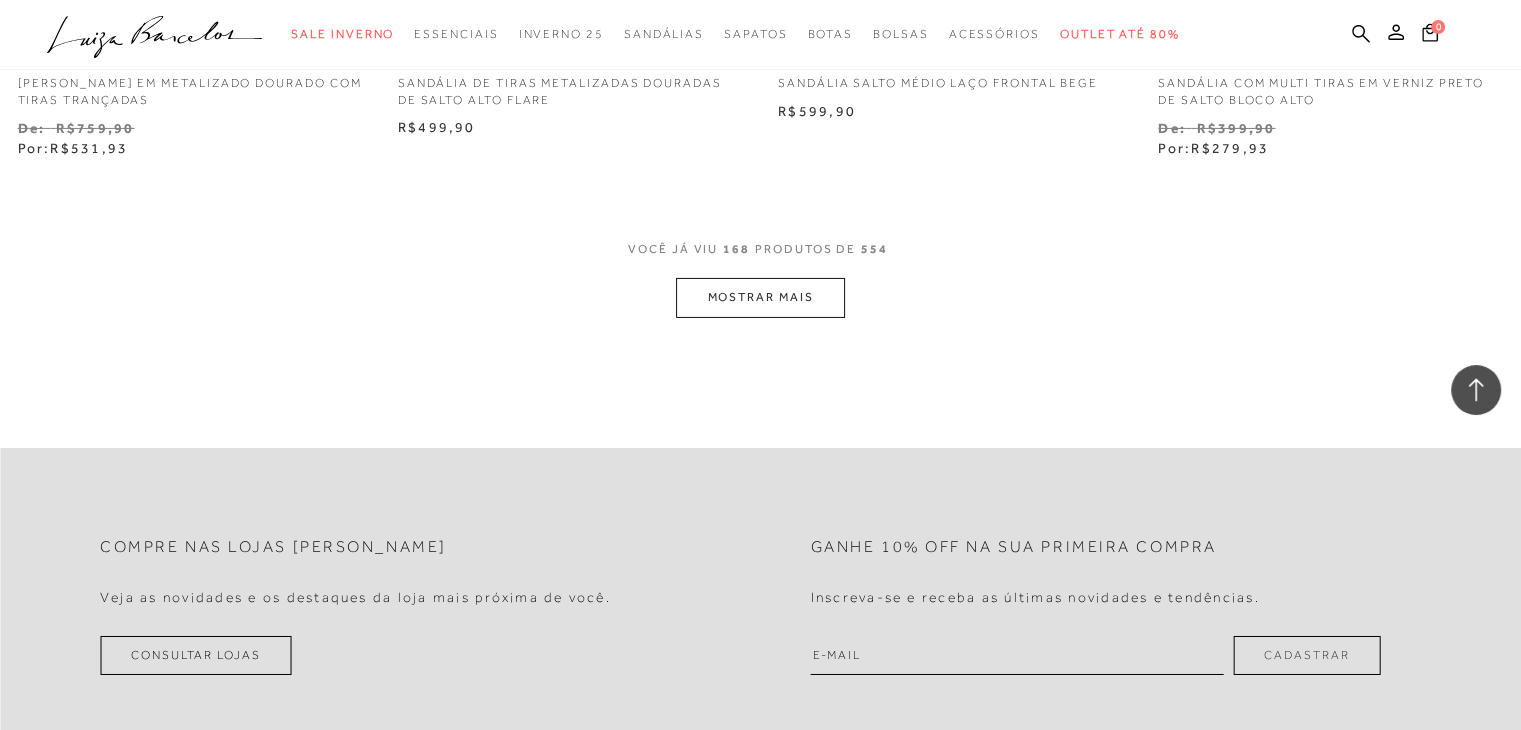 click on "MOSTRAR MAIS" at bounding box center (760, 297) 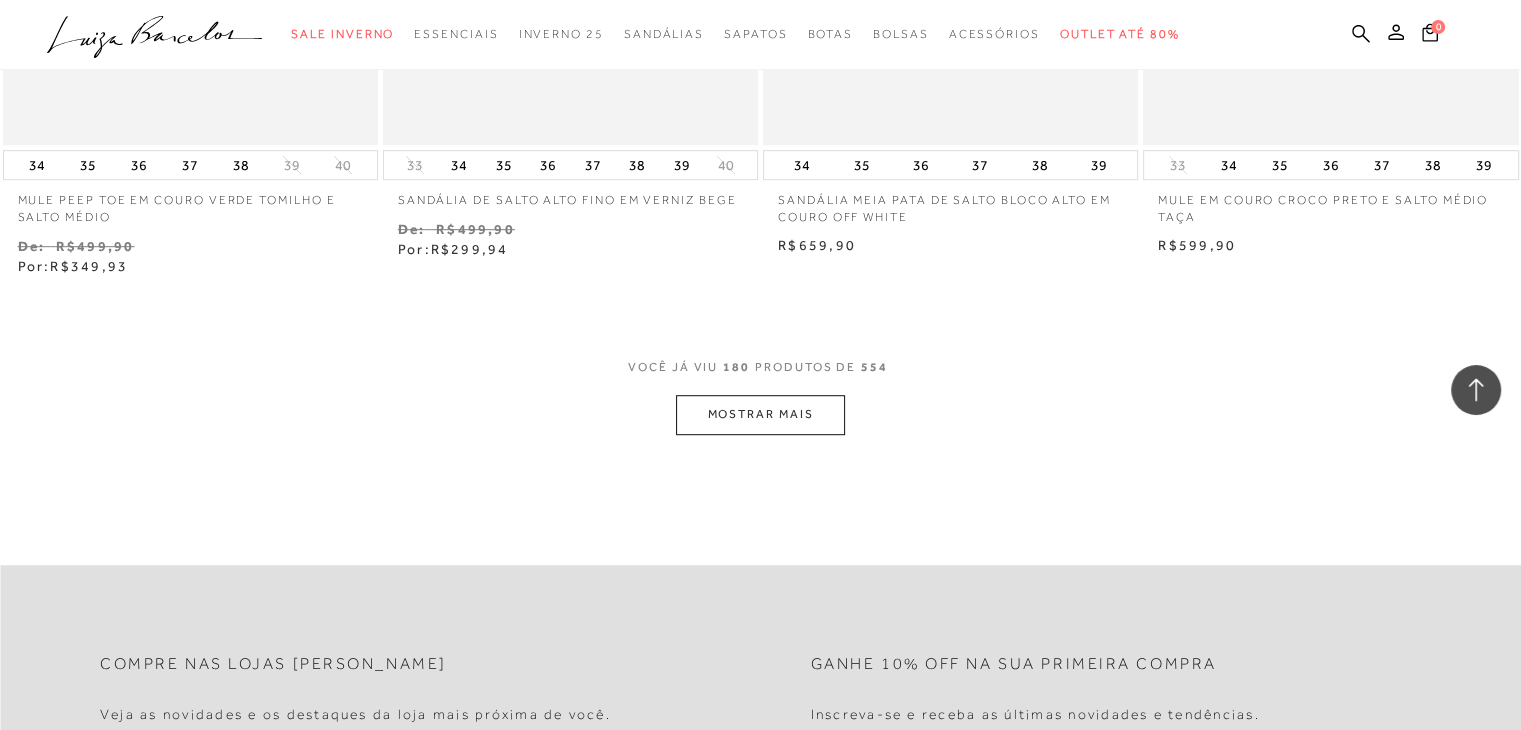 scroll, scrollTop: 31546, scrollLeft: 0, axis: vertical 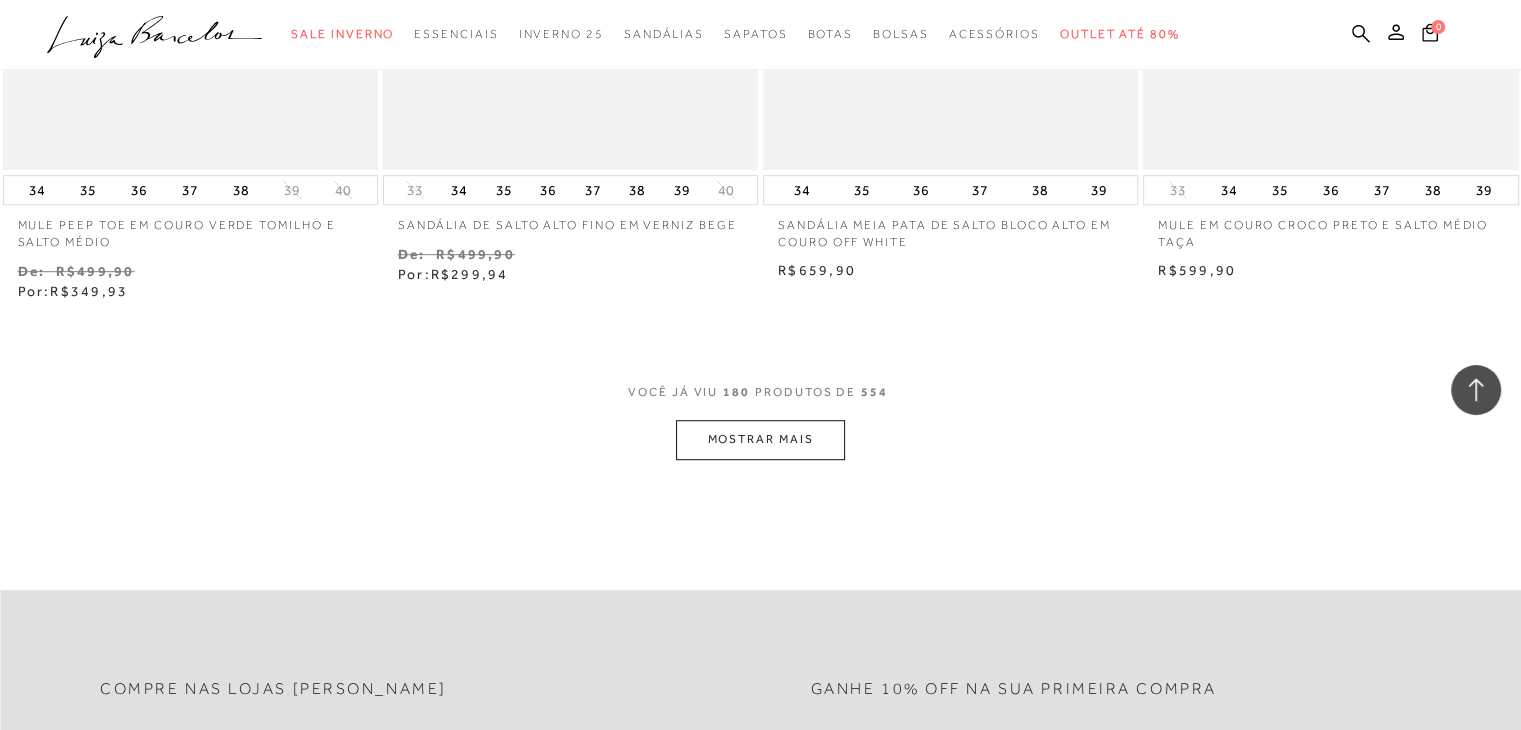 click on "MOSTRAR MAIS" at bounding box center (760, 439) 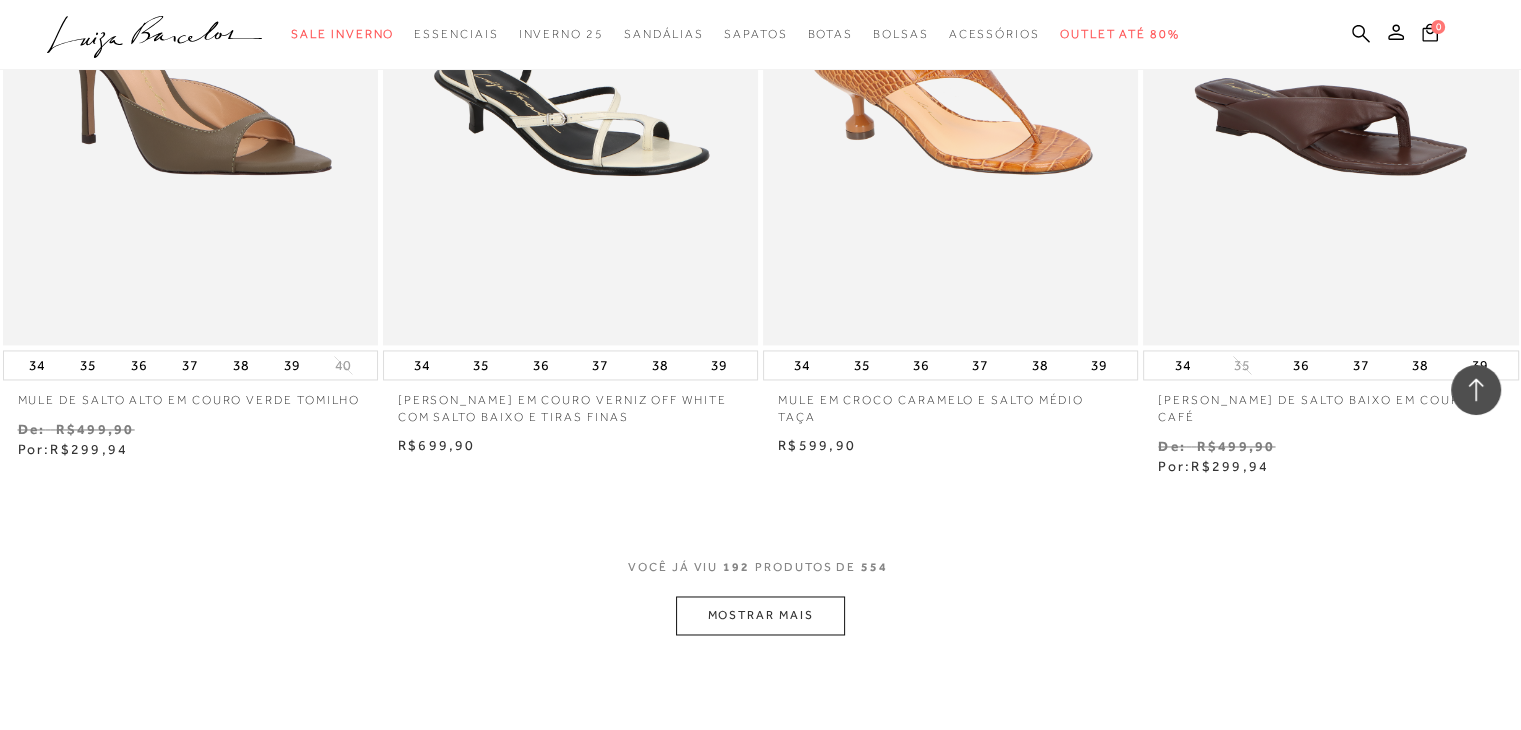 scroll, scrollTop: 33946, scrollLeft: 0, axis: vertical 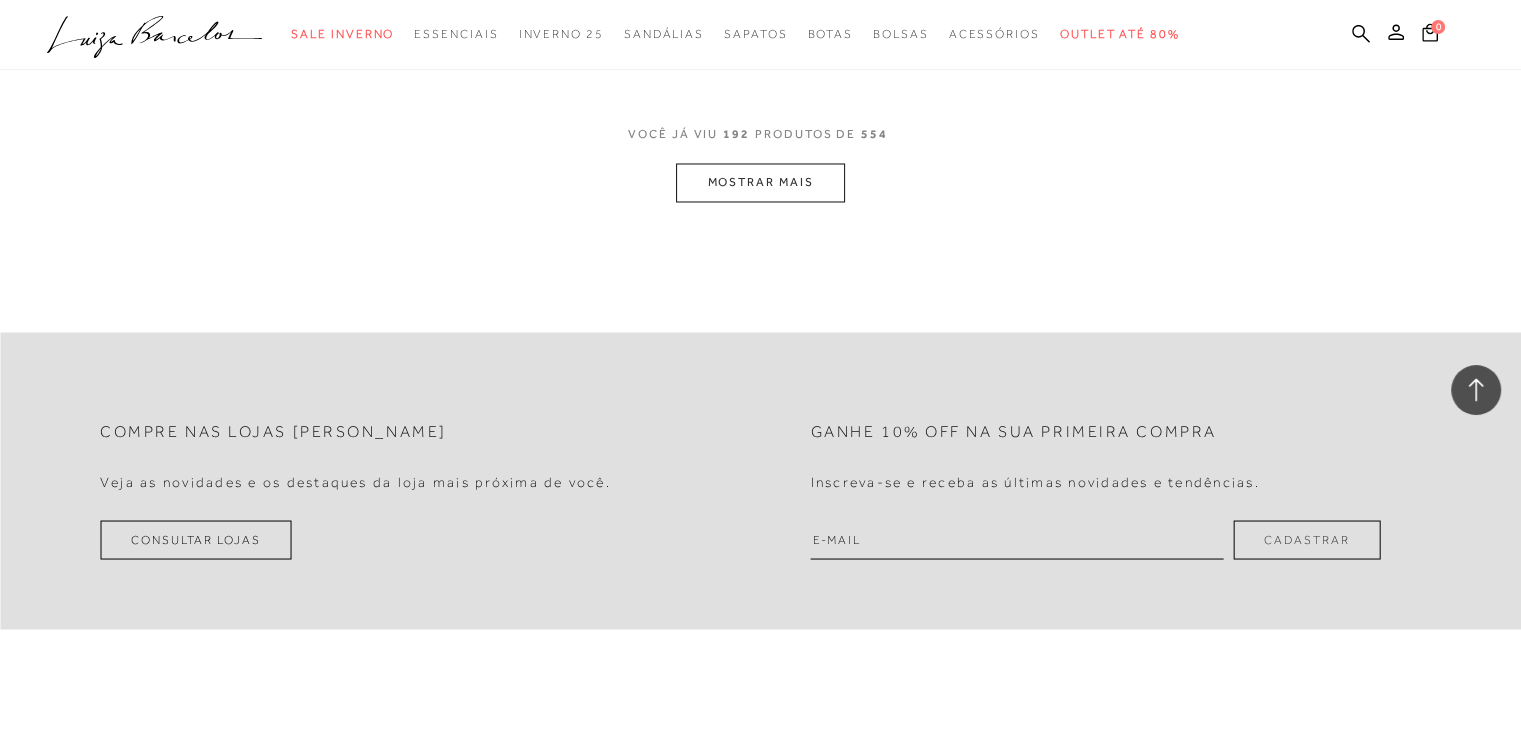 click on "MOSTRAR MAIS" at bounding box center [760, 182] 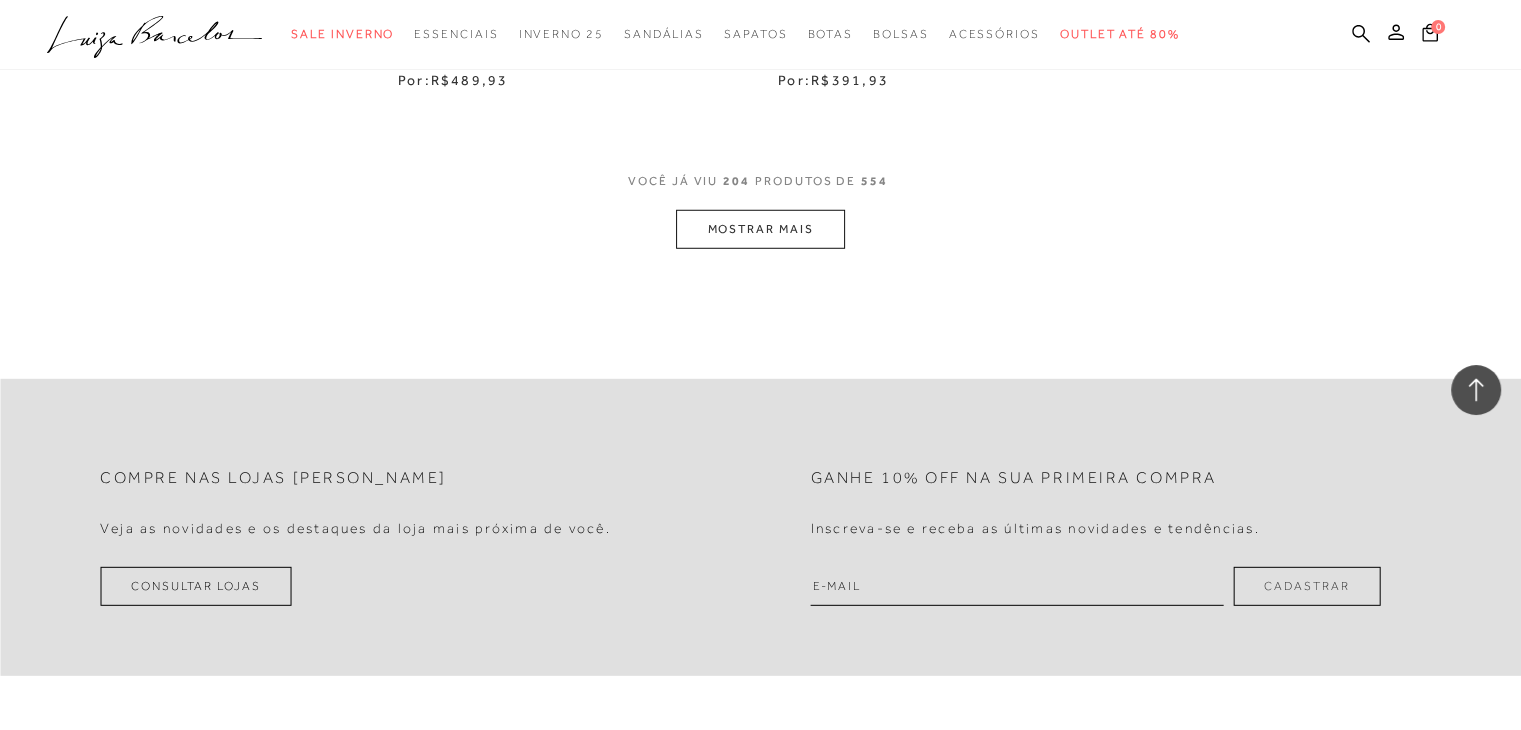 scroll, scrollTop: 36046, scrollLeft: 0, axis: vertical 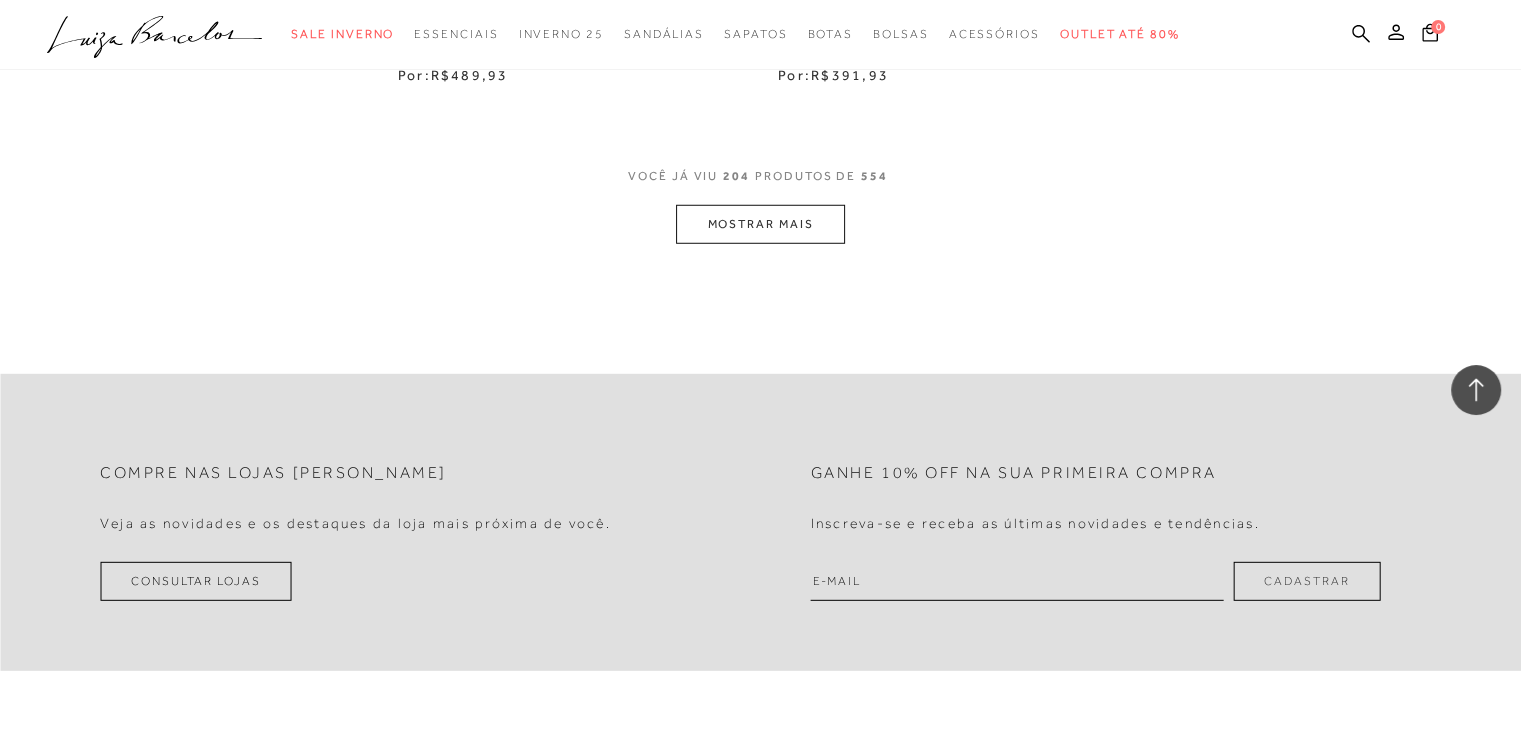 click on "MOSTRAR MAIS" at bounding box center [760, 224] 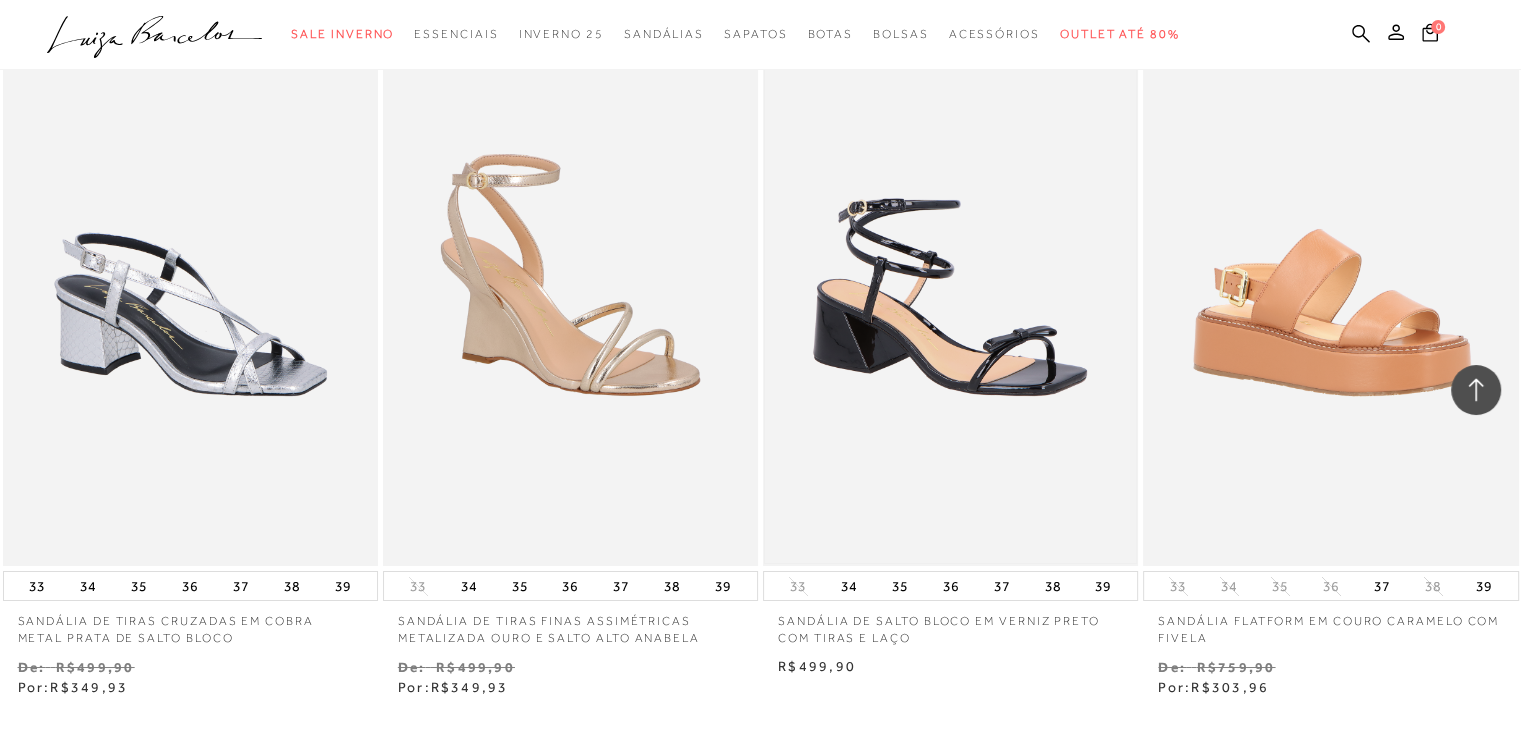 scroll, scrollTop: 37546, scrollLeft: 0, axis: vertical 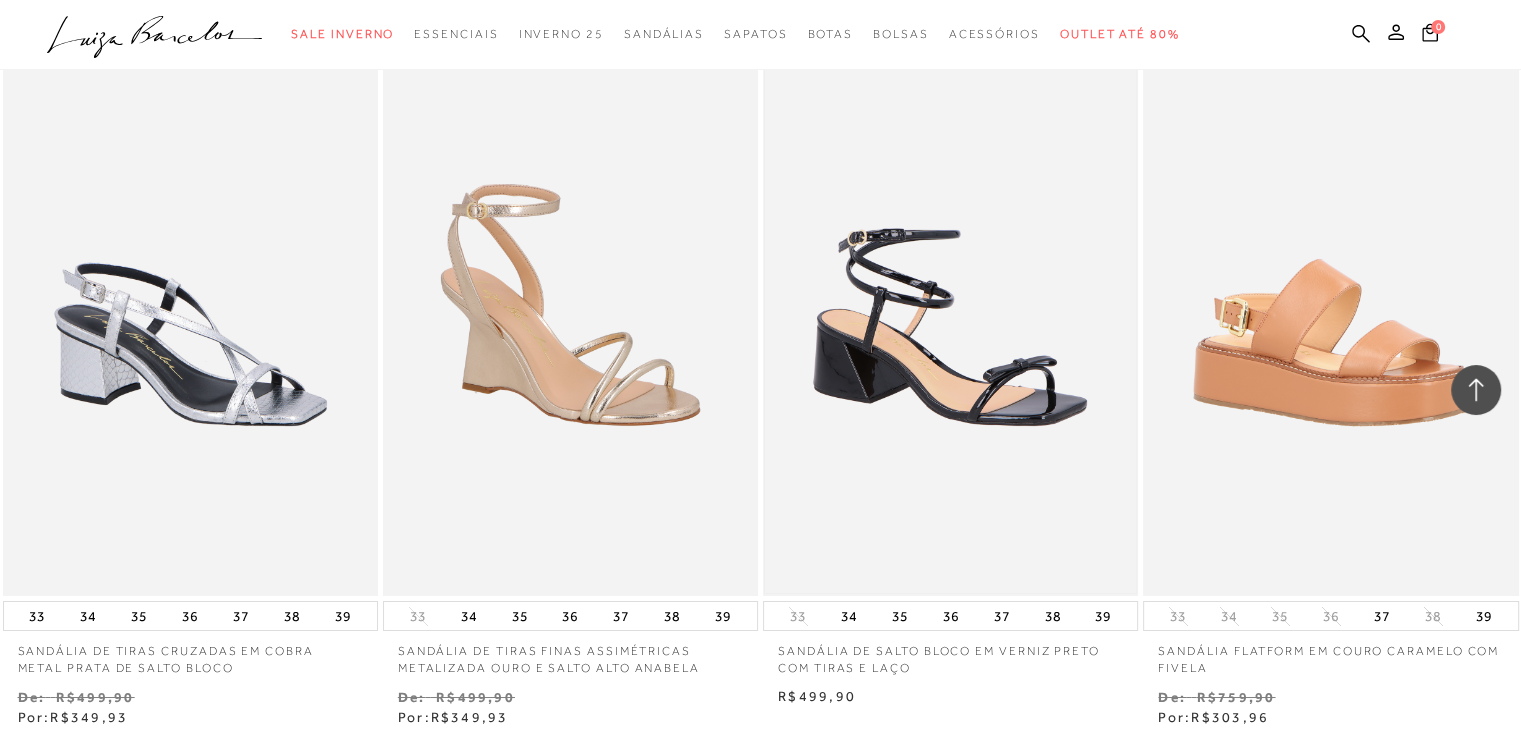 click at bounding box center (950, 315) 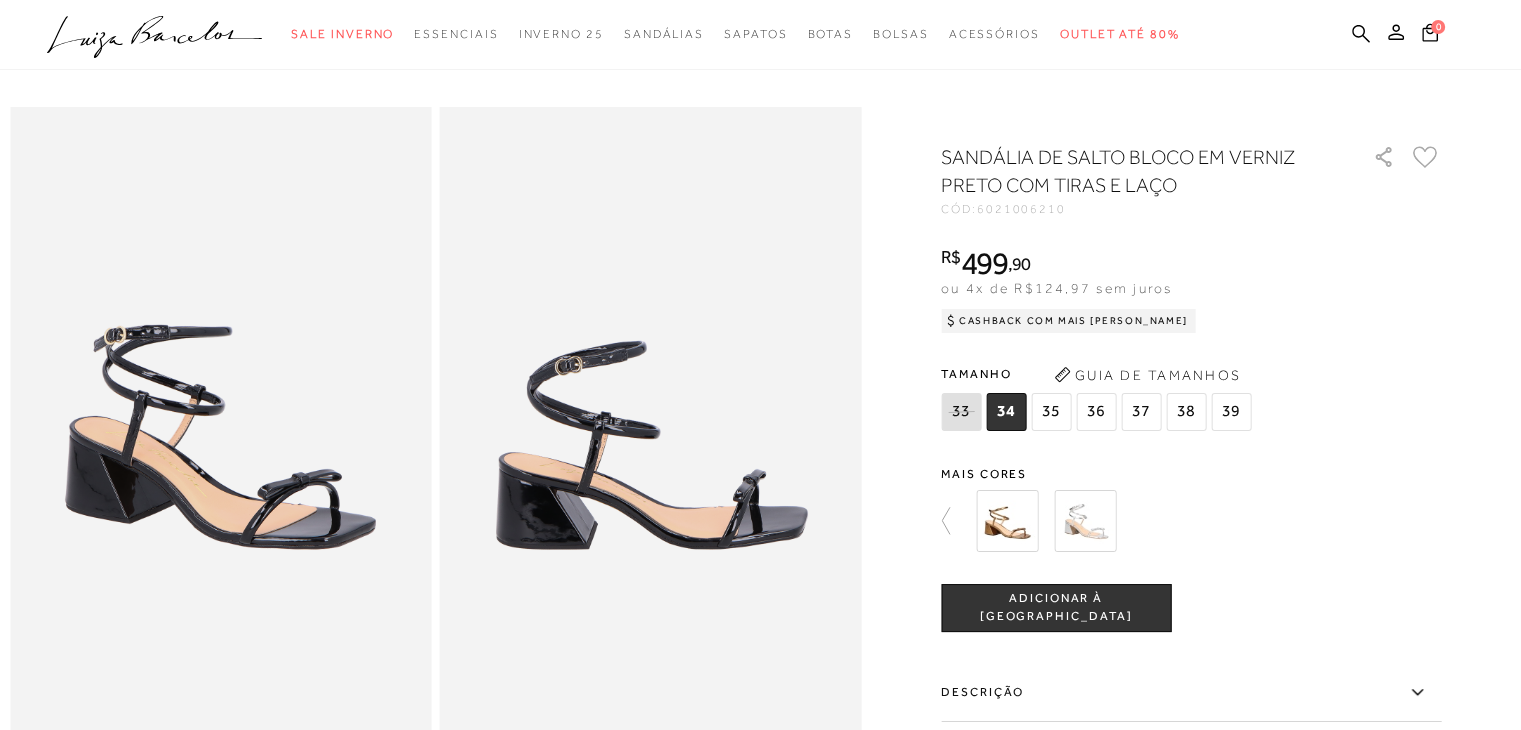 scroll, scrollTop: 0, scrollLeft: 0, axis: both 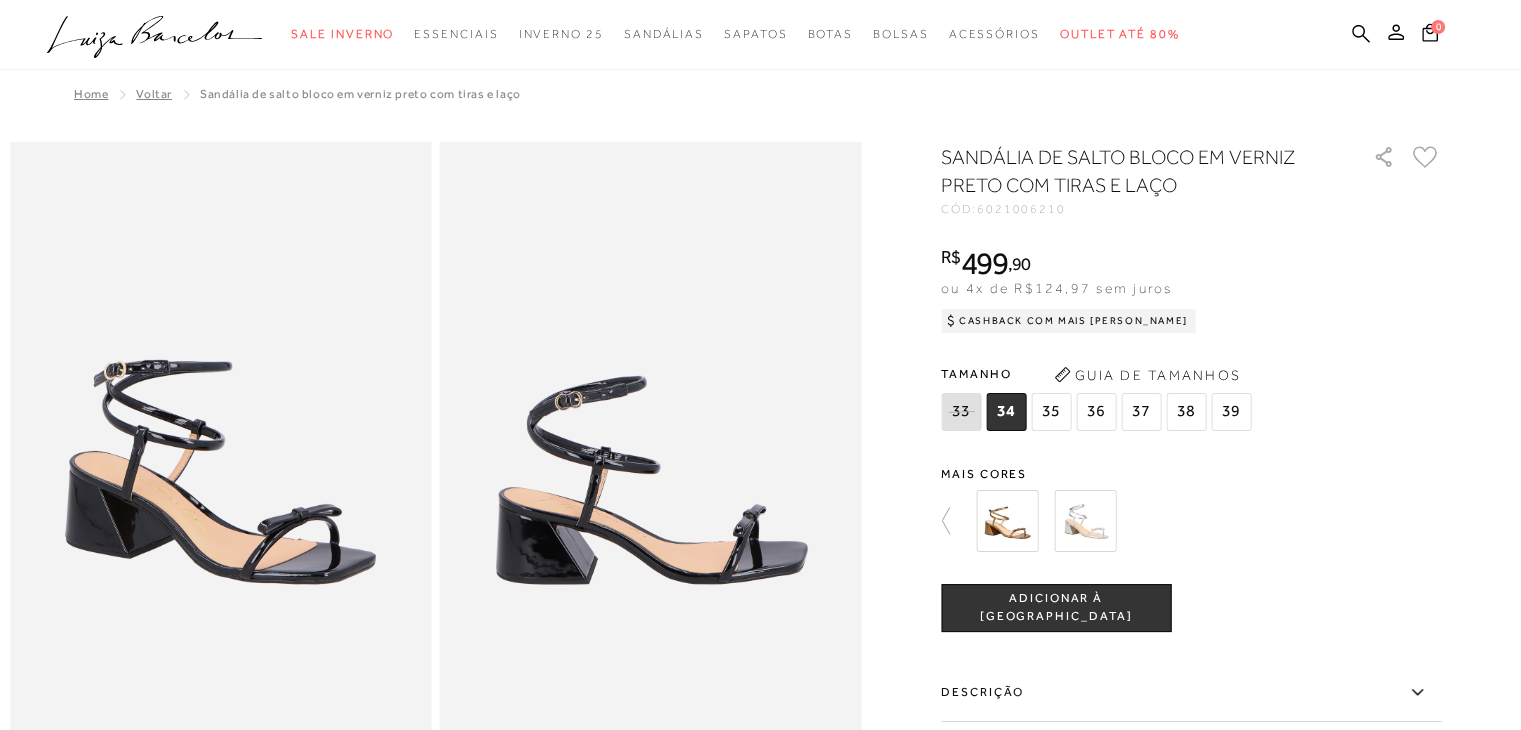 click on "6021006210" at bounding box center (1021, 209) 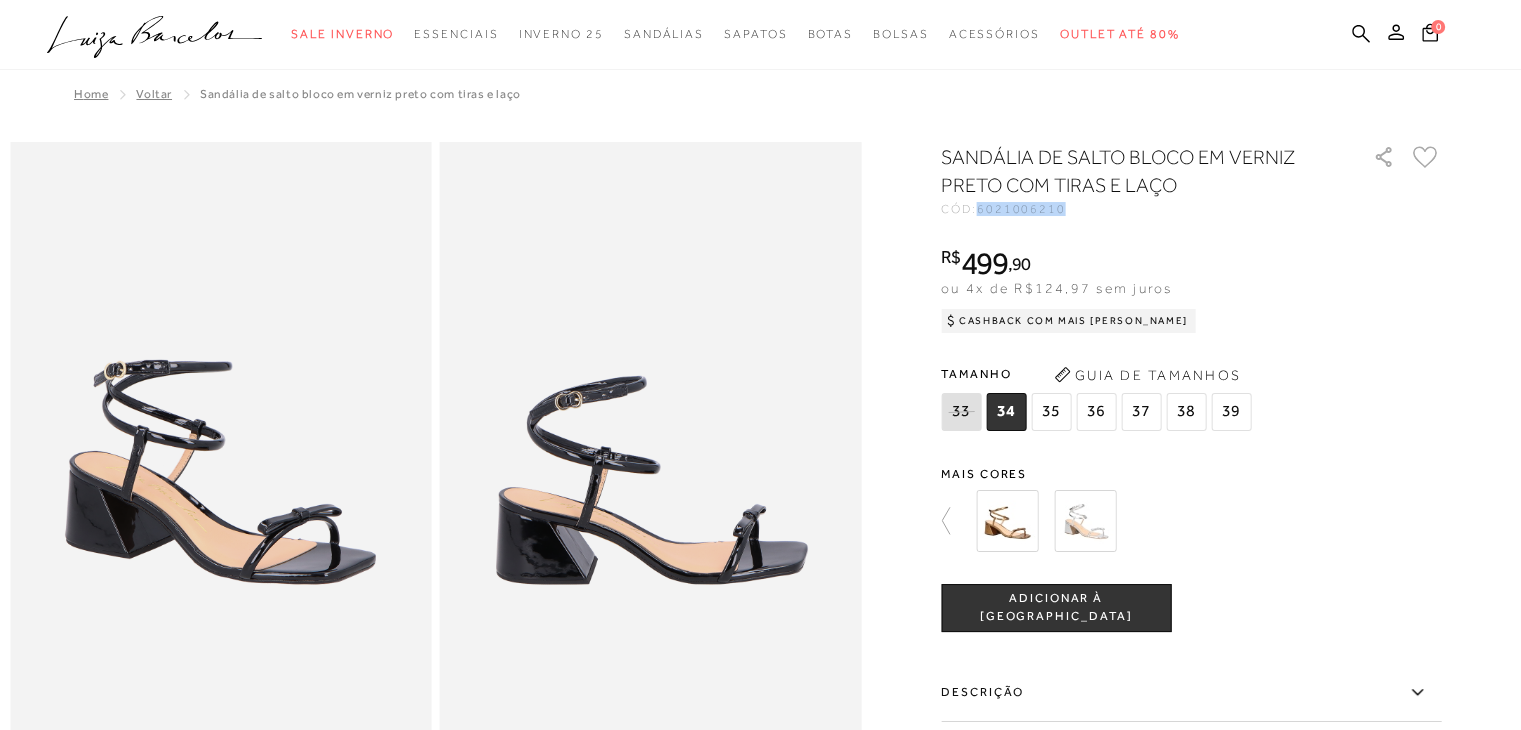 click on "6021006210" at bounding box center (1021, 209) 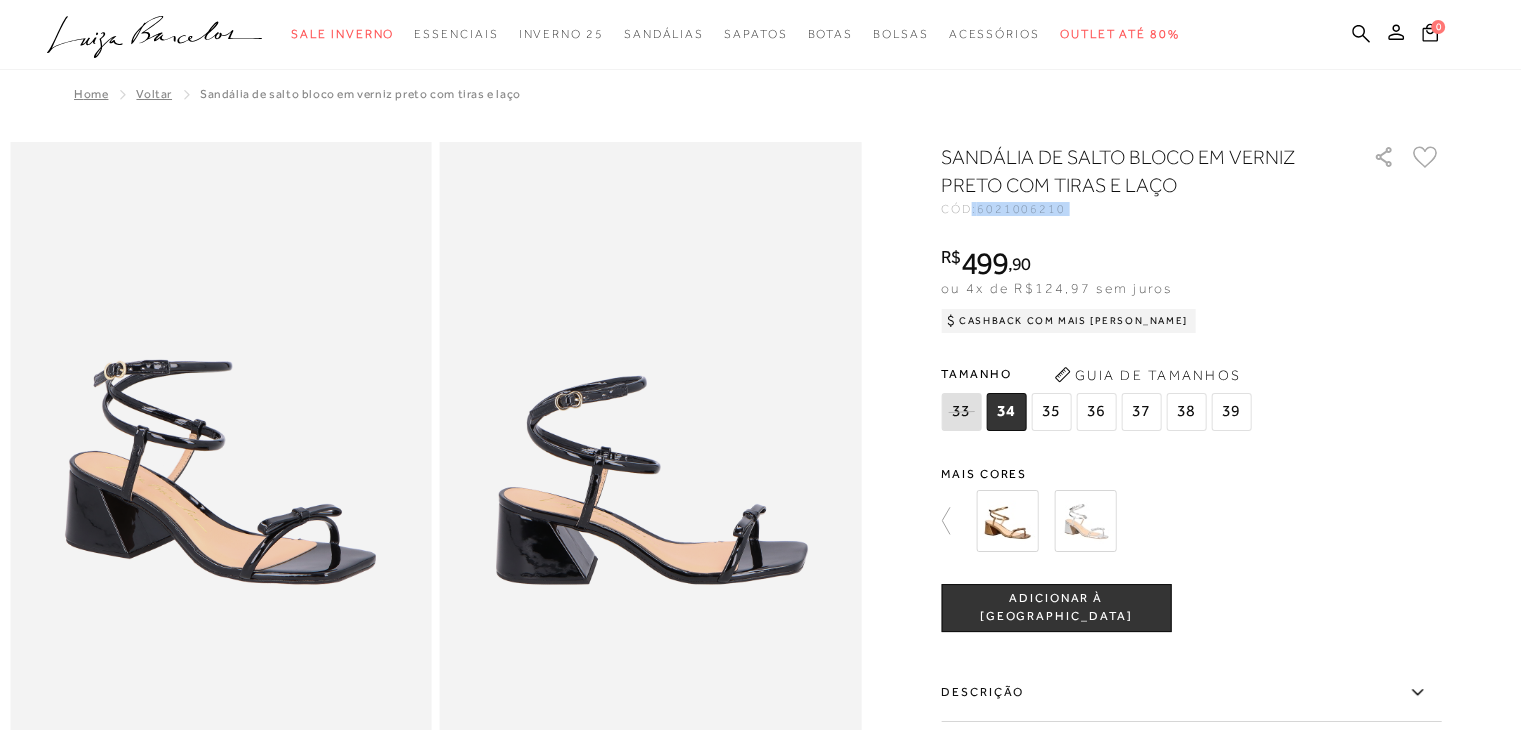 click on "6021006210" at bounding box center [1021, 209] 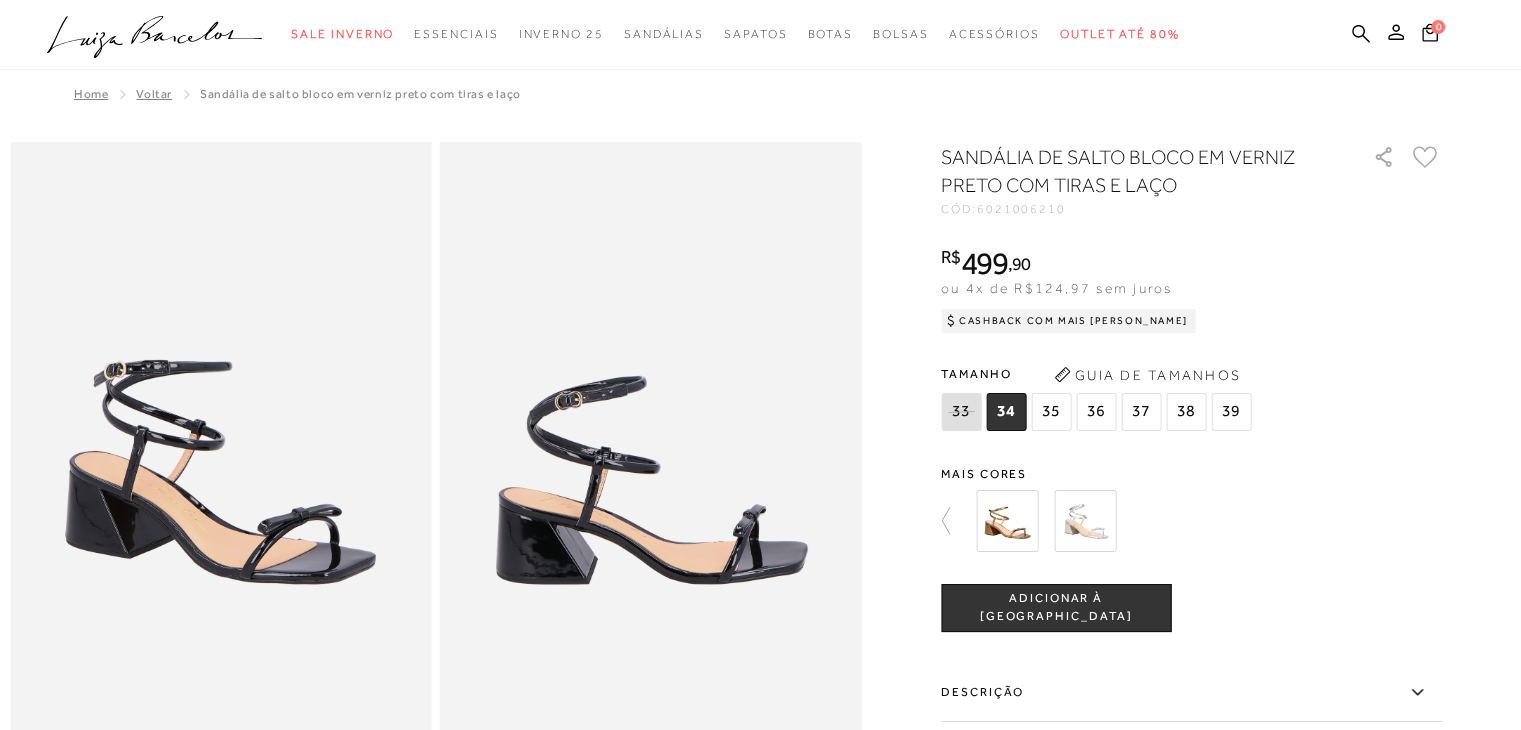 click on "SANDÁLIA DE SALTO BLOCO EM VERNIZ PRETO COM TIRAS E LAÇO" at bounding box center [1128, 171] 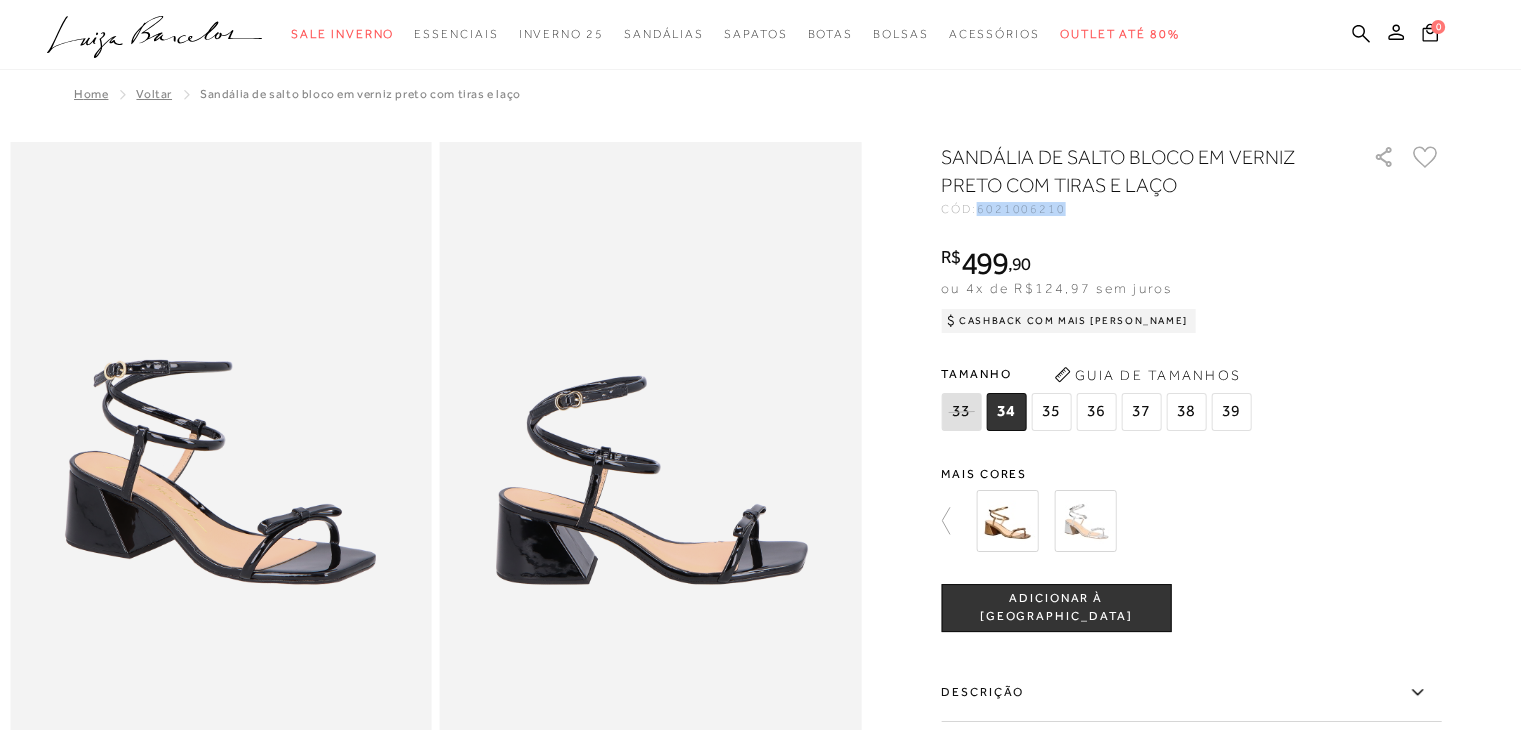 click on "6021006210" at bounding box center [1021, 209] 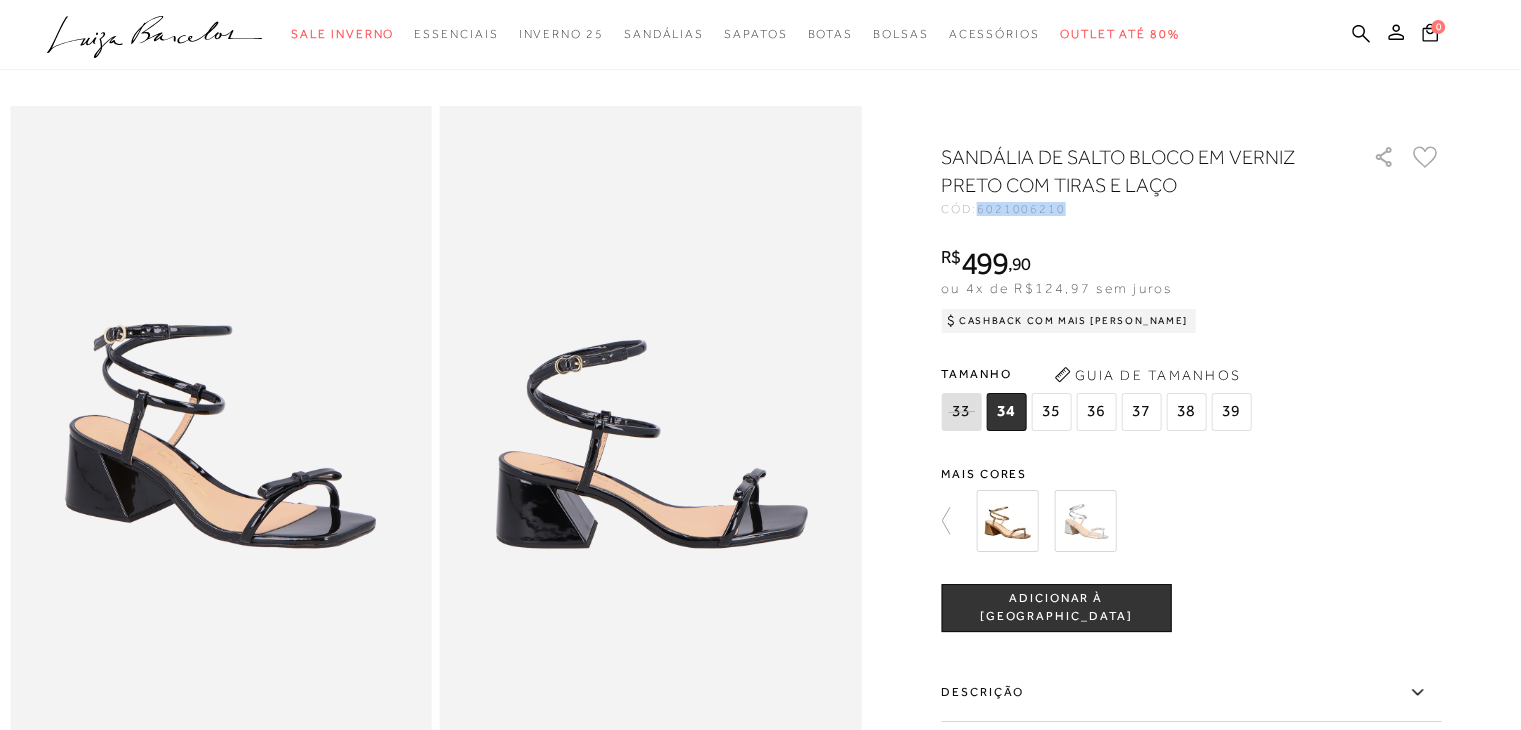 scroll, scrollTop: 0, scrollLeft: 0, axis: both 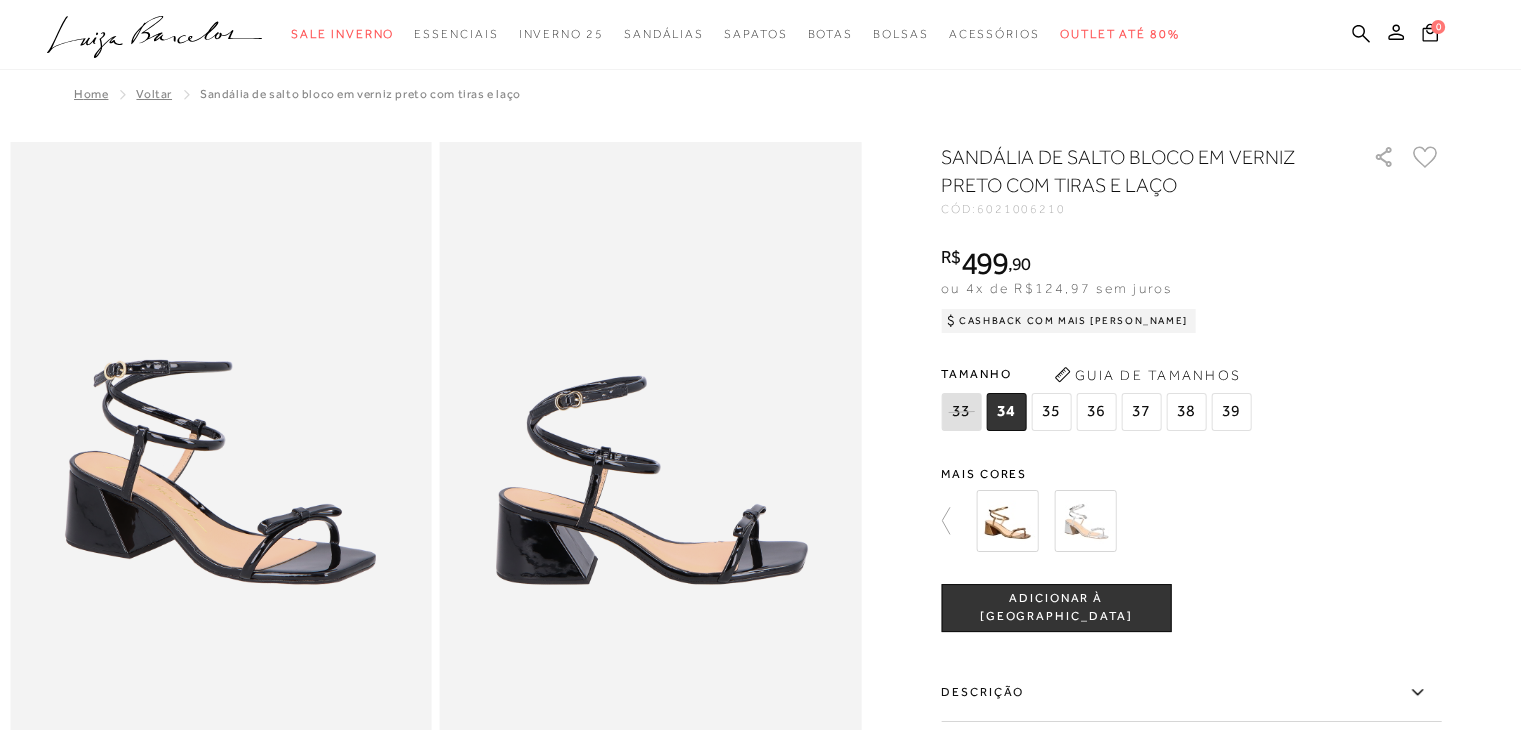 click on "SANDÁLIA DE SALTO BLOCO EM VERNIZ PRETO COM TIRAS E LAÇO" at bounding box center [1128, 171] 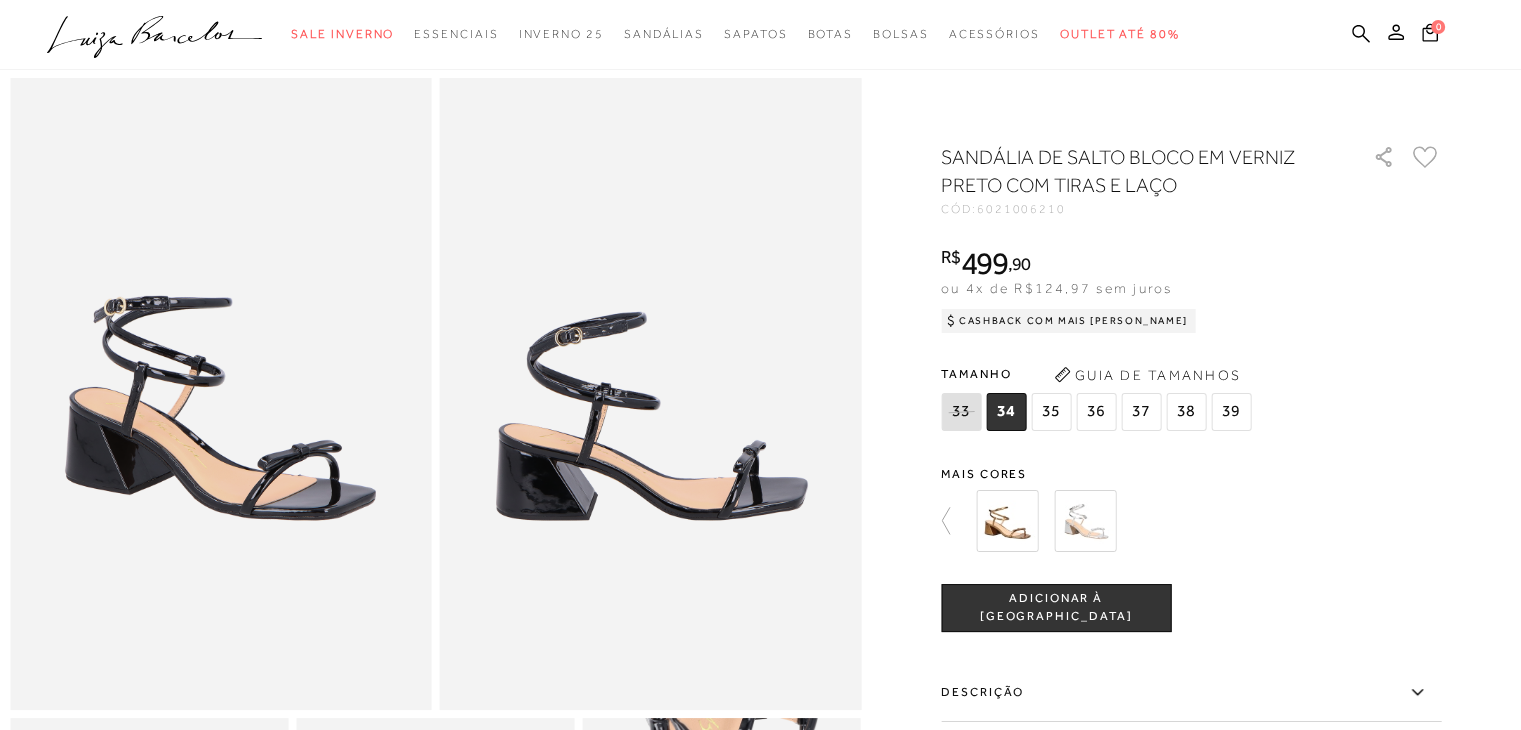scroll, scrollTop: 0, scrollLeft: 0, axis: both 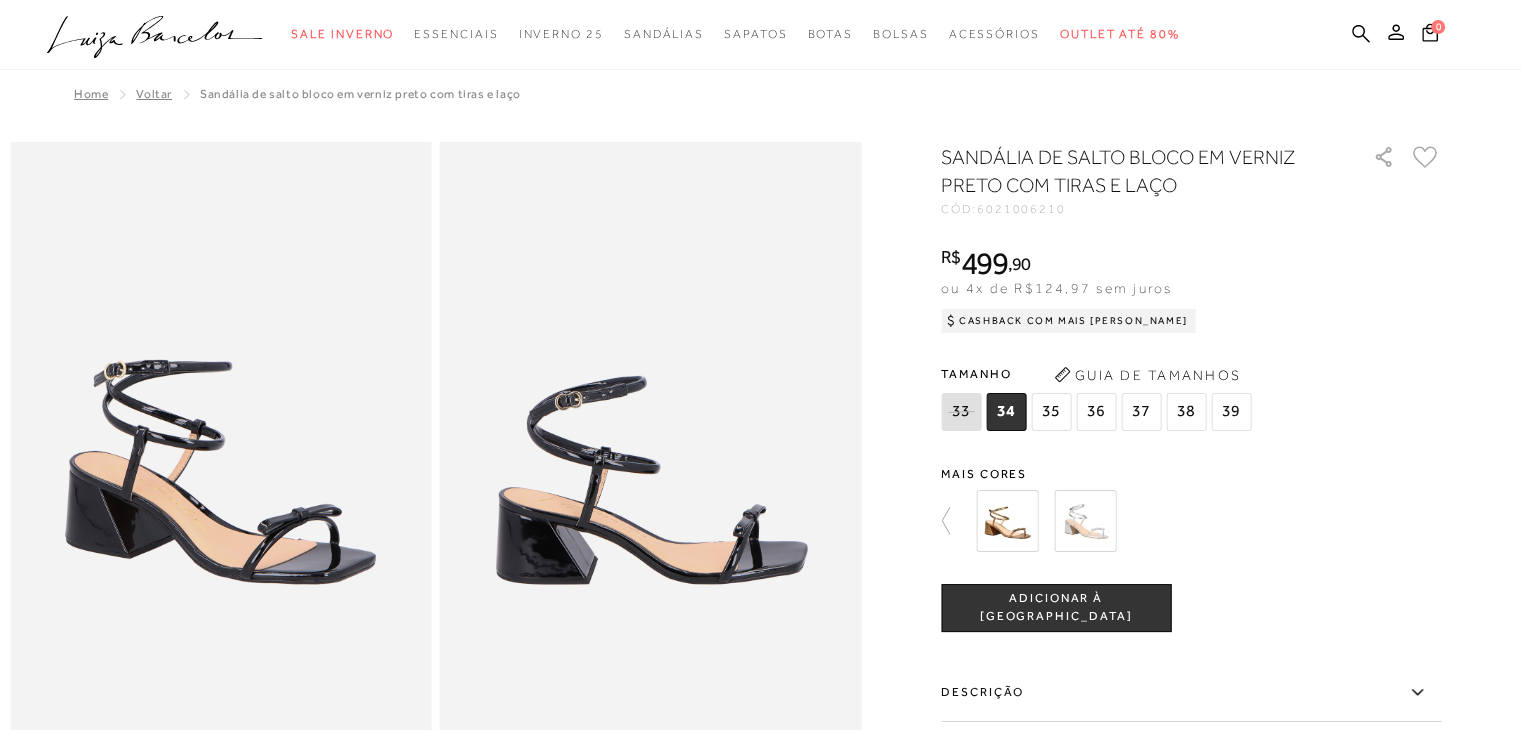 click on "Cashback com Mais [PERSON_NAME]" at bounding box center [1068, 321] 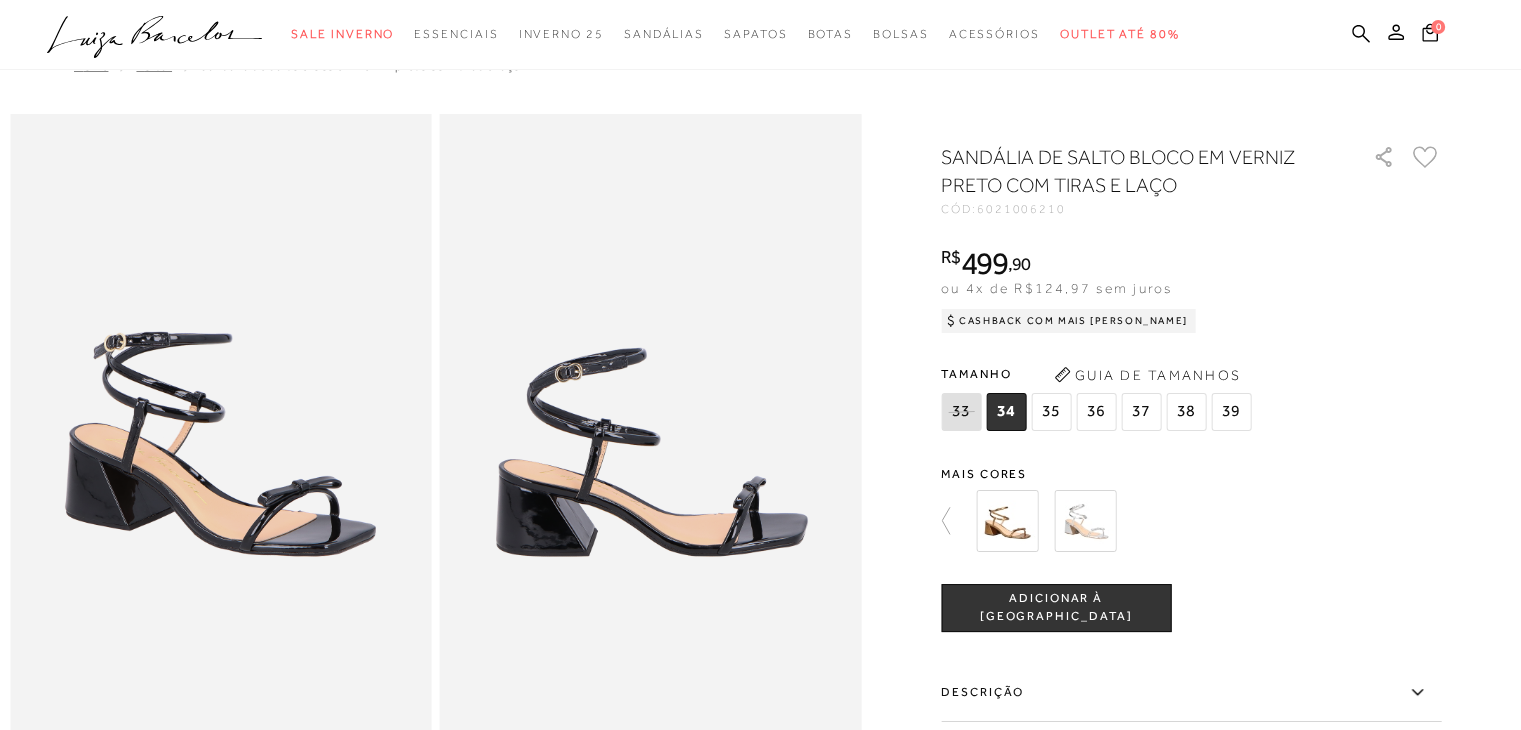 scroll, scrollTop: 0, scrollLeft: 0, axis: both 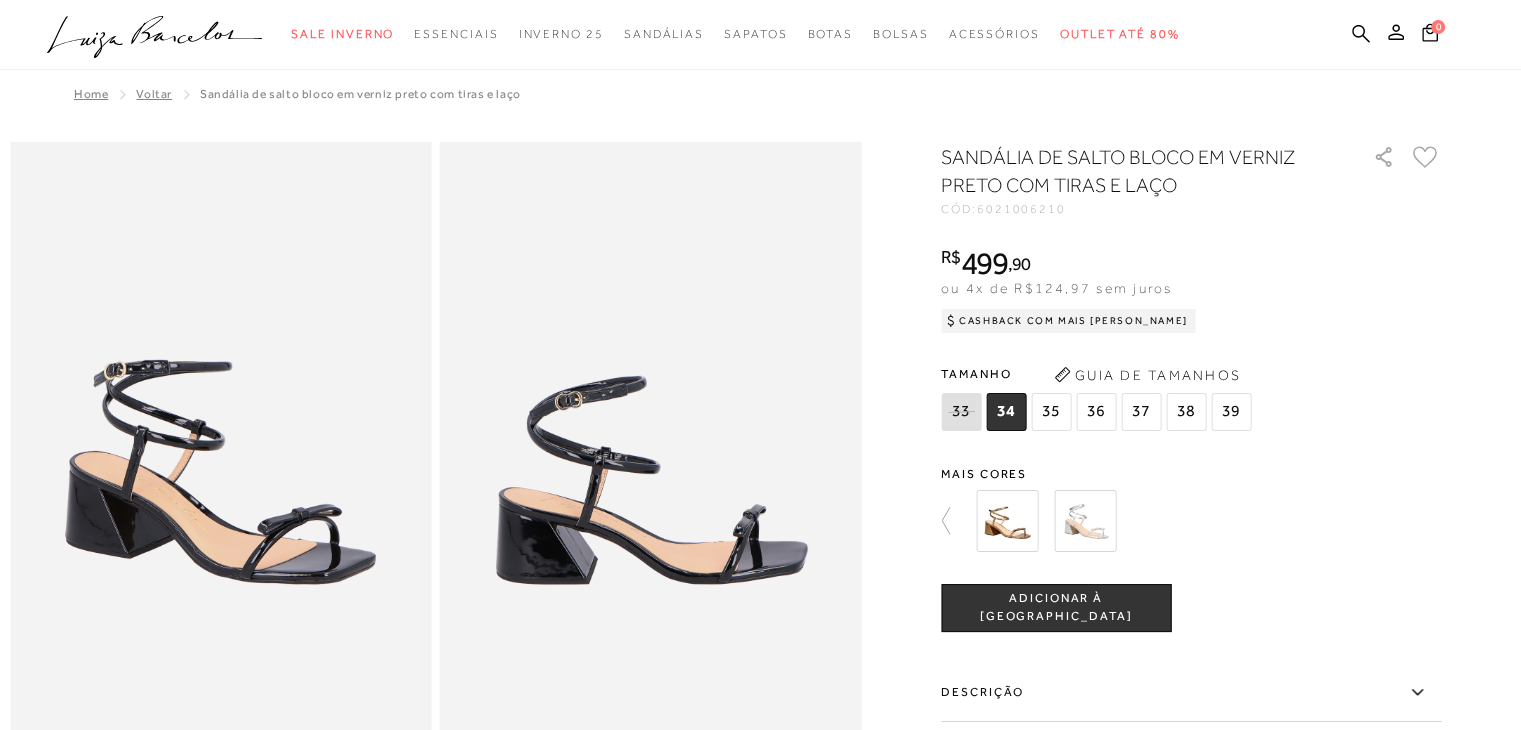 click on "Home
Voltar
SANDÁLIA DE SALTO BLOCO EM VERNIZ PRETO COM TIRAS E LAÇO" at bounding box center (760, 1312) 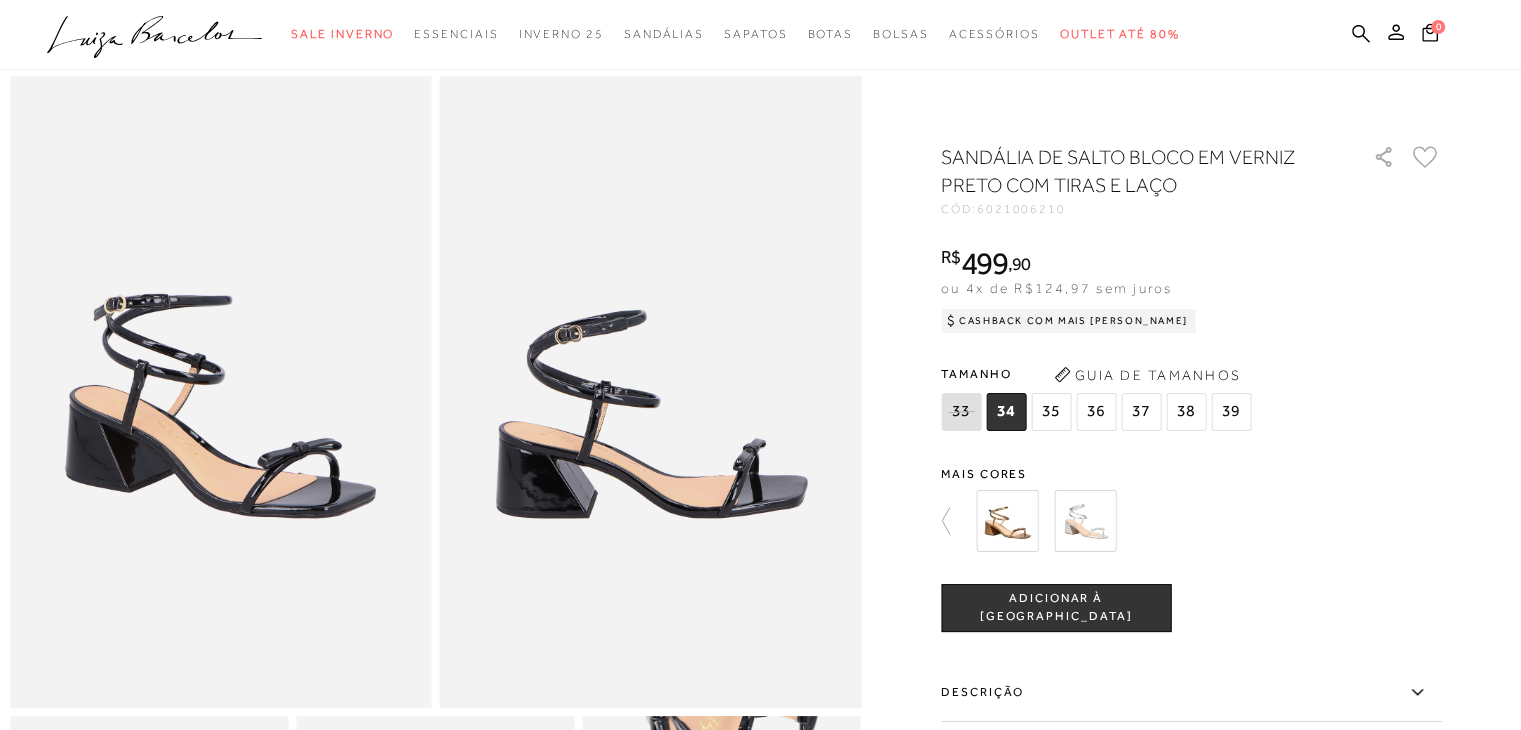 scroll, scrollTop: 200, scrollLeft: 0, axis: vertical 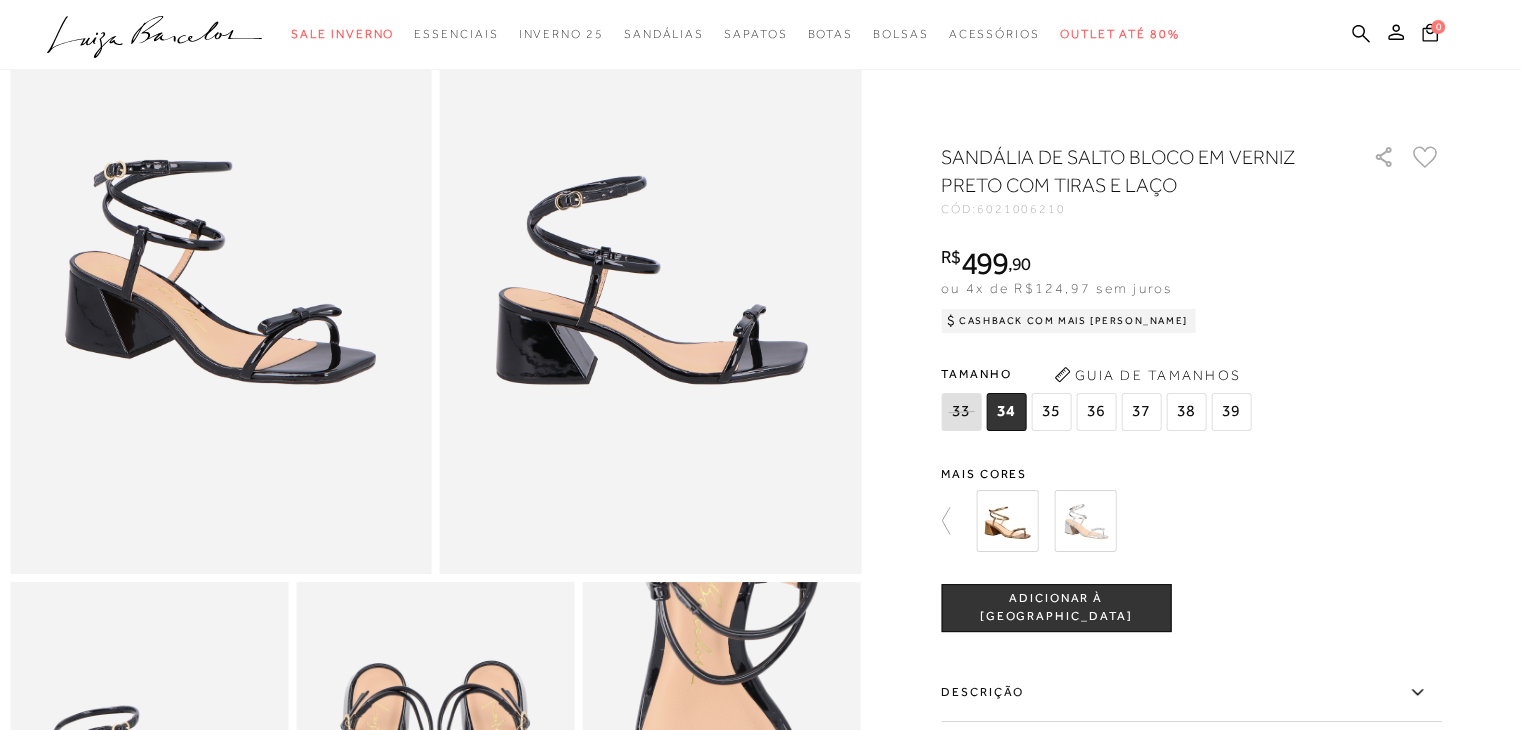 click on "Descrição" at bounding box center [1191, 693] 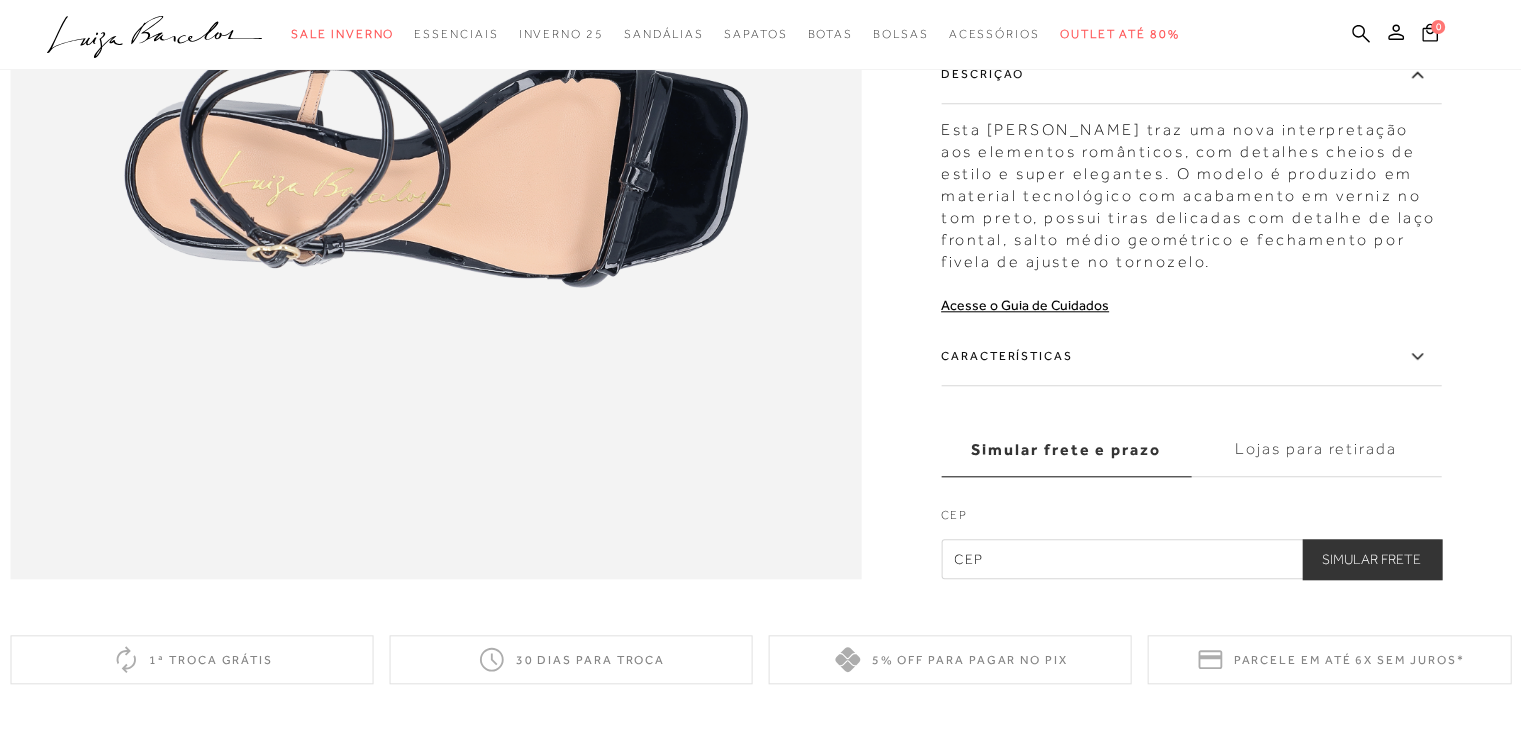 scroll, scrollTop: 1920, scrollLeft: 0, axis: vertical 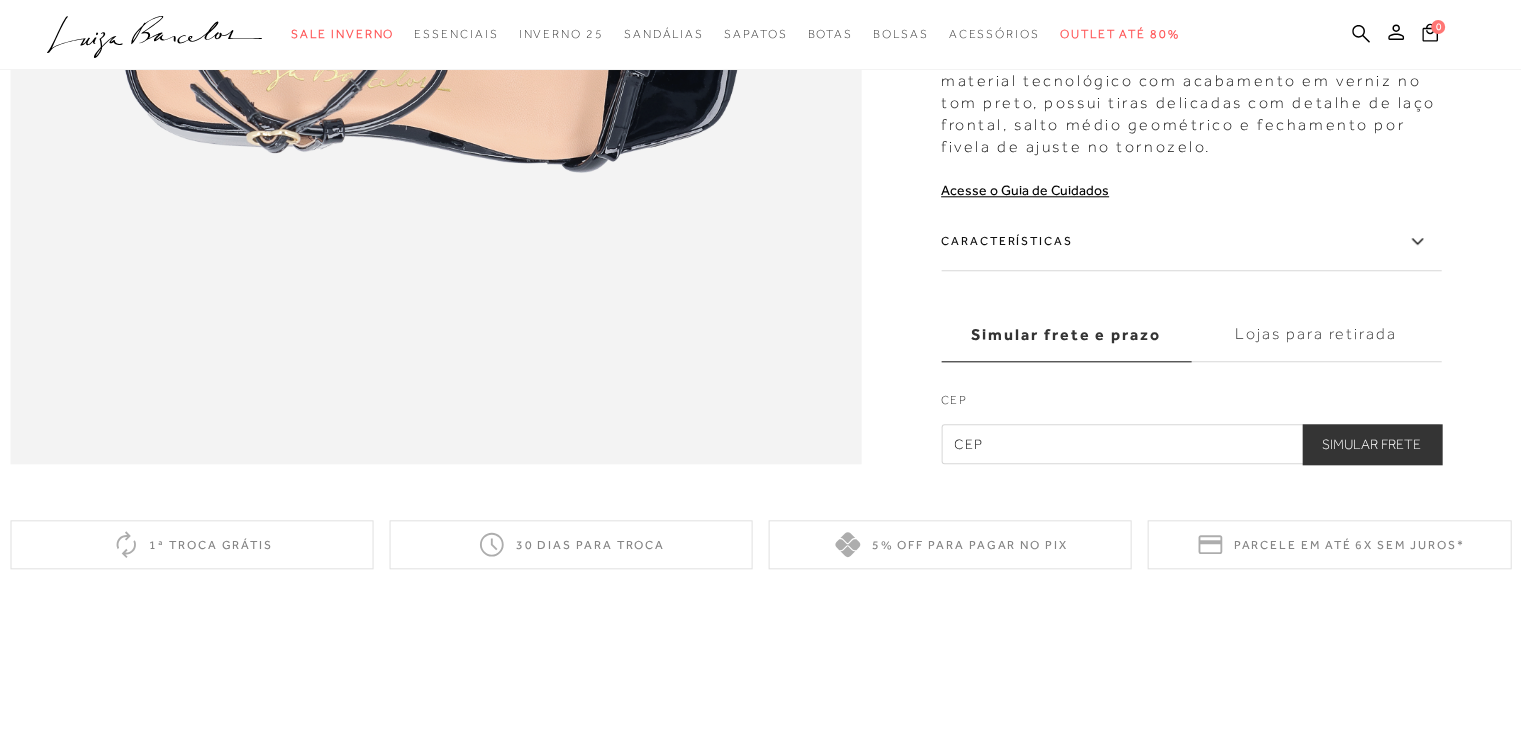 click 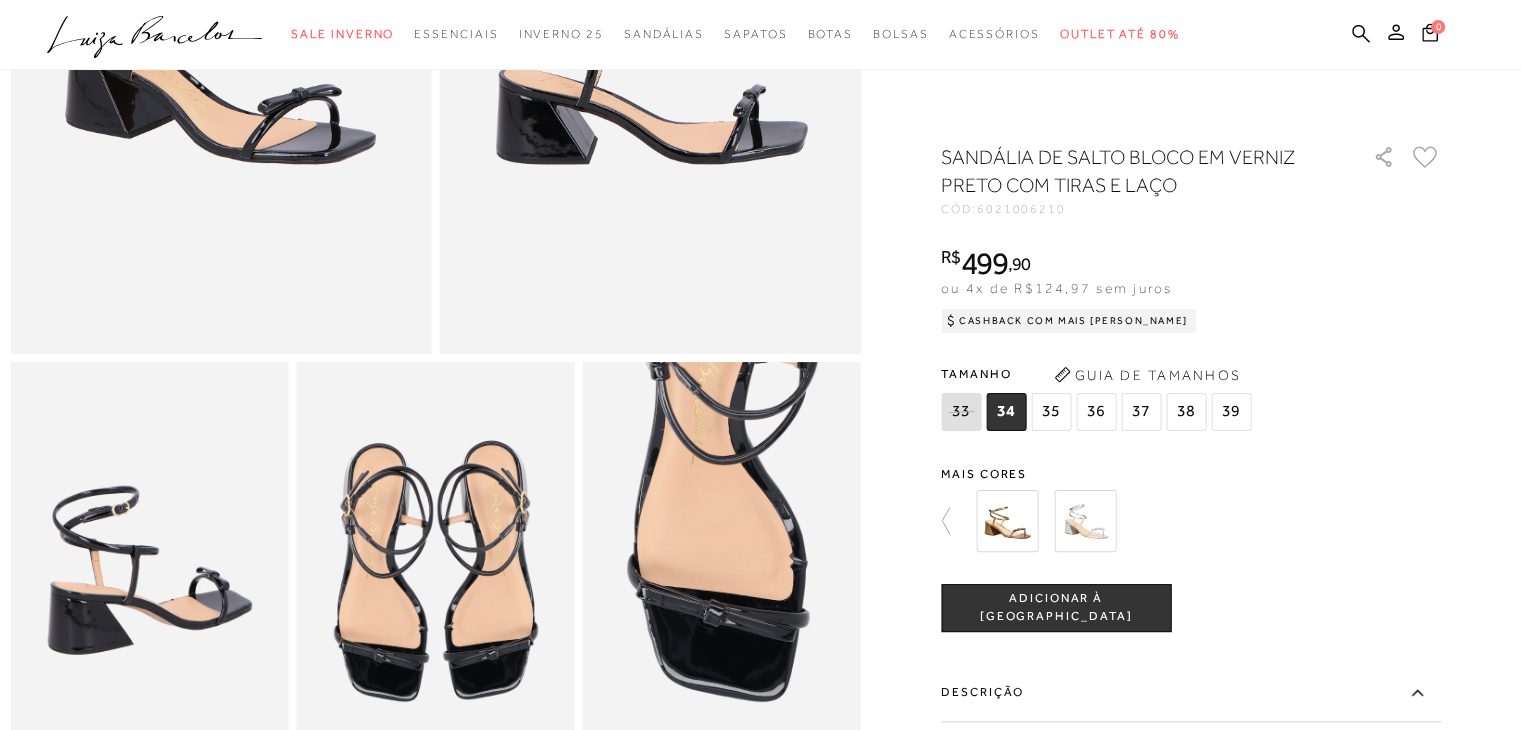 scroll, scrollTop: 0, scrollLeft: 0, axis: both 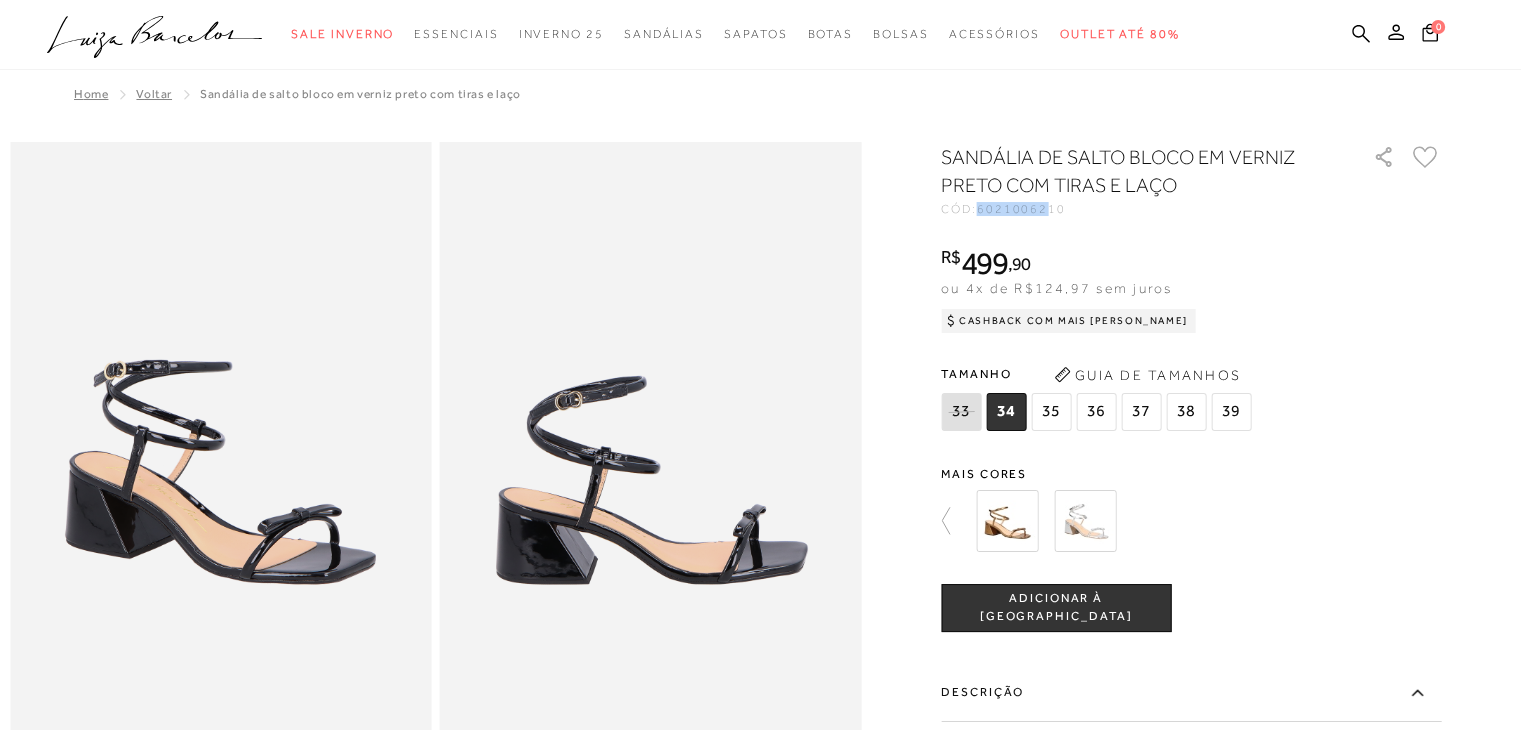 drag, startPoint x: 988, startPoint y: 203, endPoint x: 1056, endPoint y: 217, distance: 69.426216 